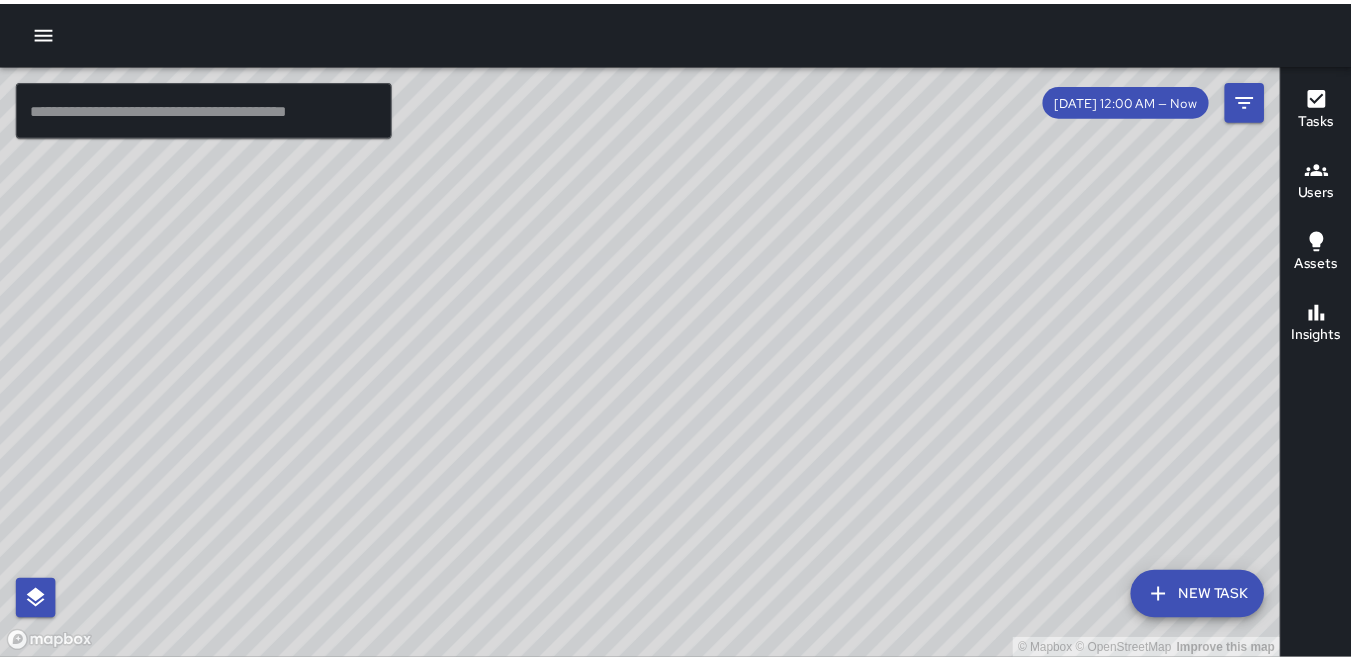 scroll, scrollTop: 0, scrollLeft: 0, axis: both 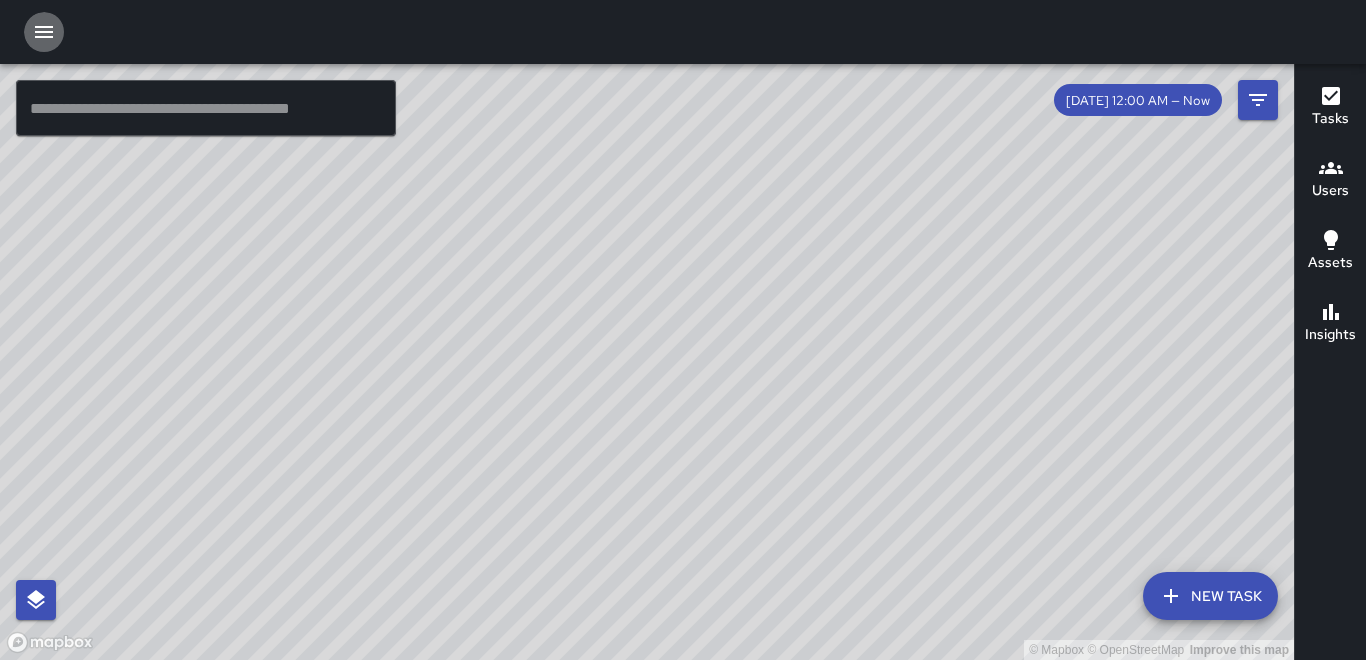 click 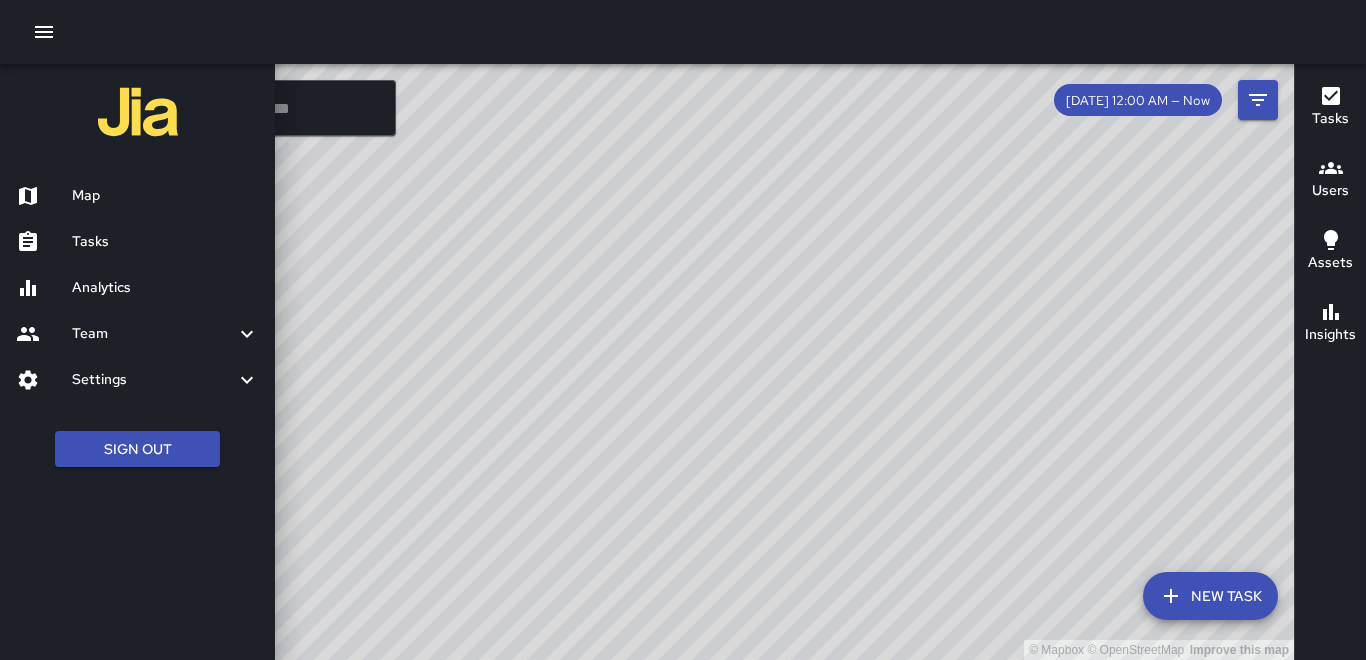 click on "Tasks" at bounding box center [165, 242] 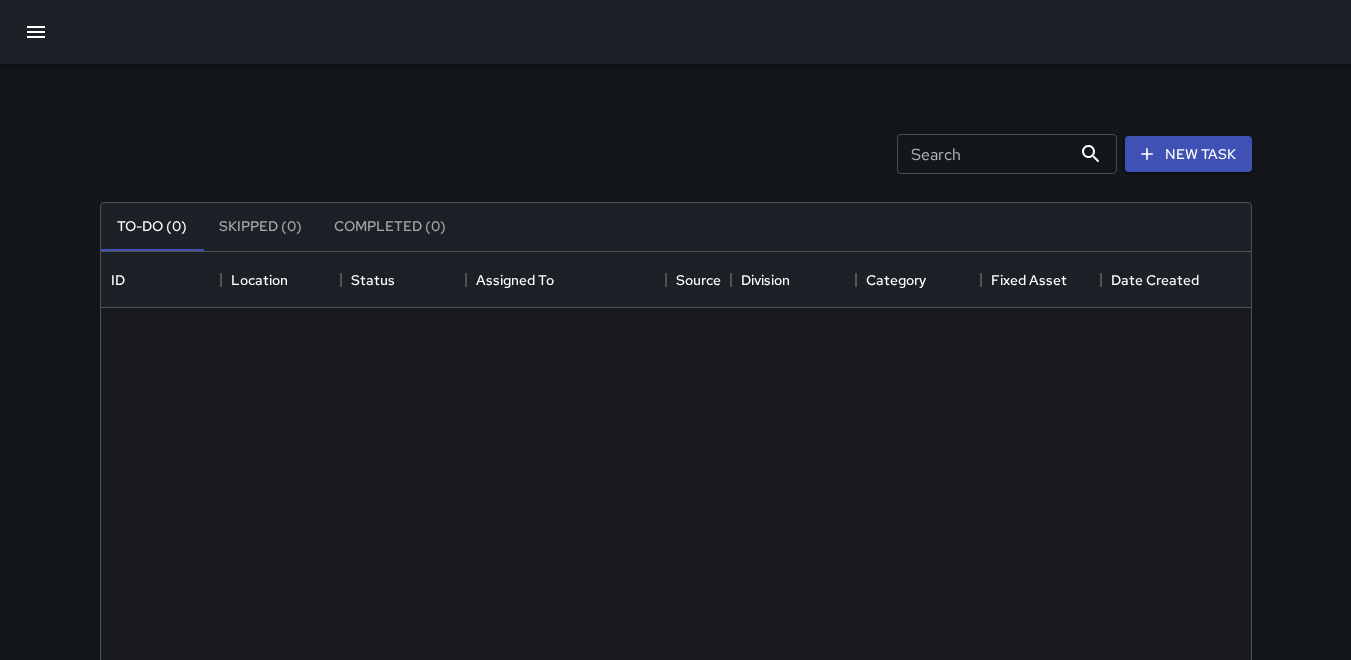 scroll, scrollTop: 16, scrollLeft: 16, axis: both 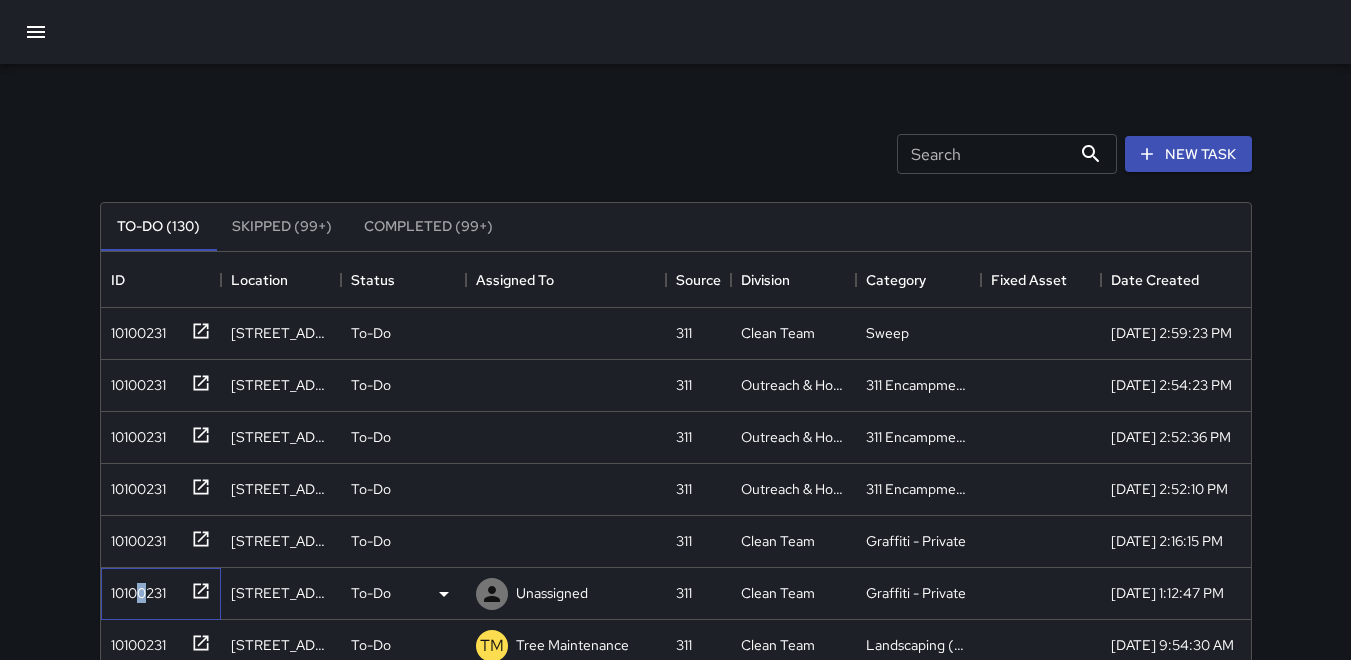 click on "10100231" at bounding box center [134, 589] 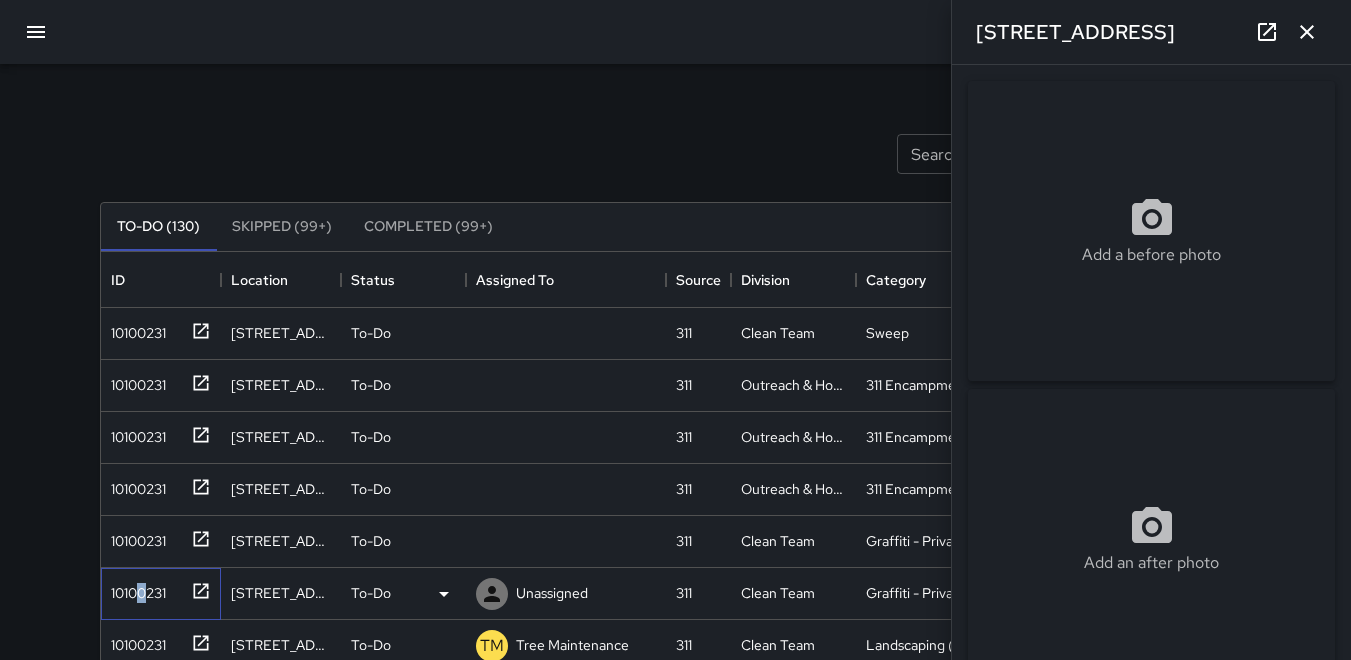 type on "**********" 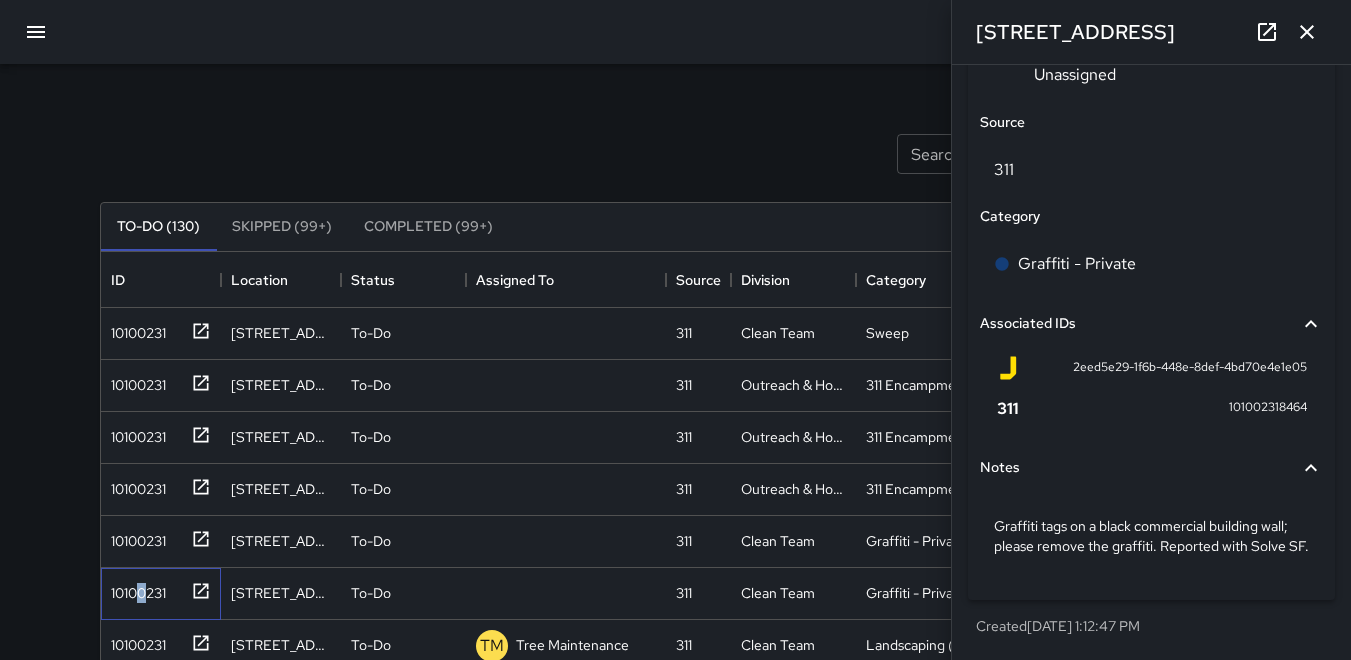 scroll, scrollTop: 1118, scrollLeft: 0, axis: vertical 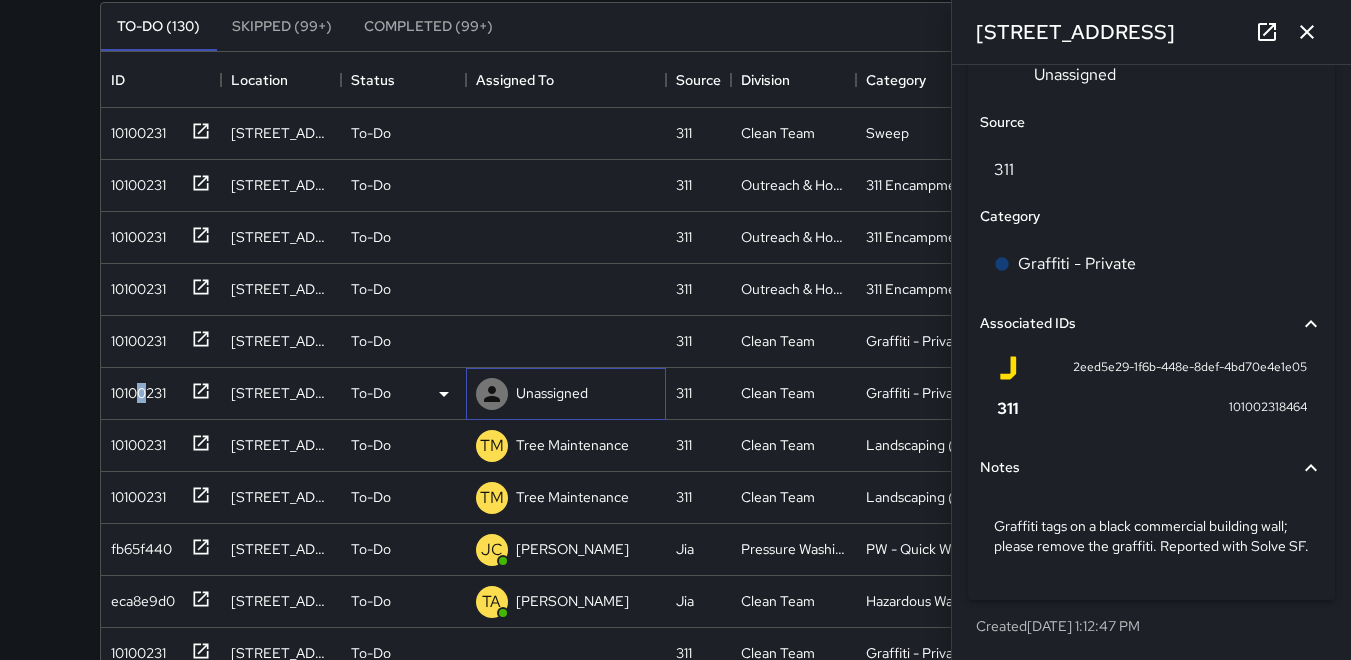 click 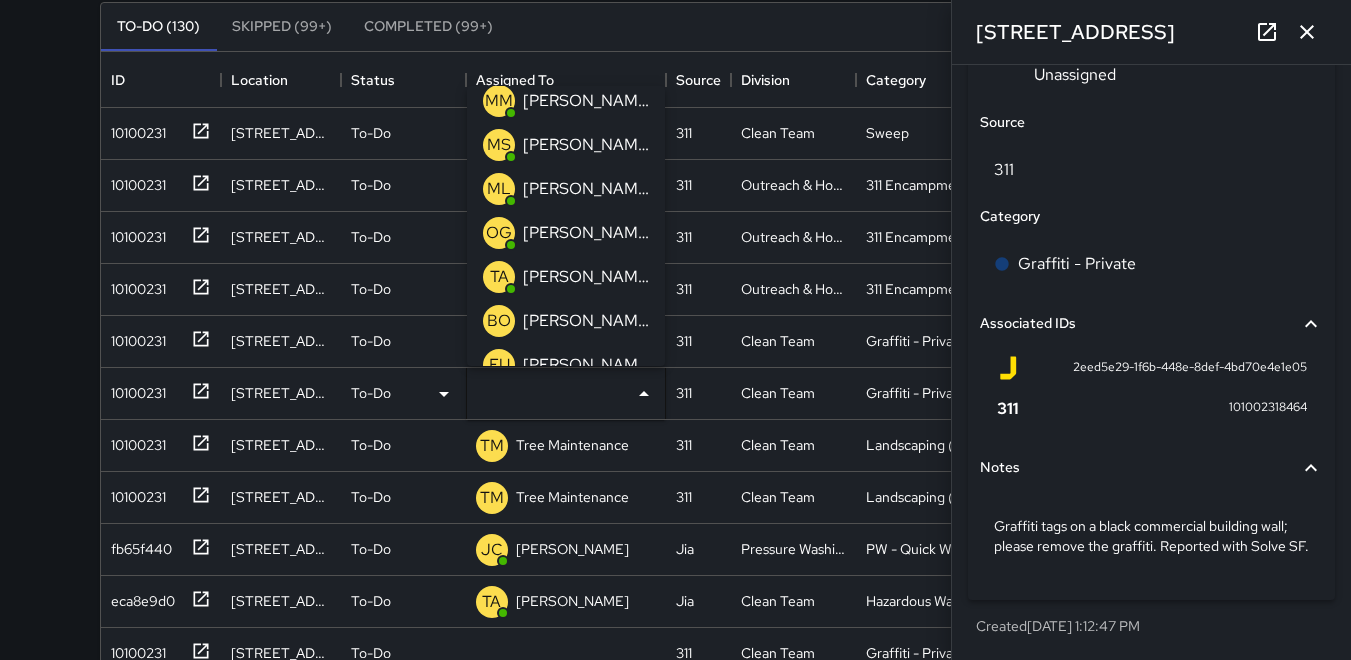 scroll, scrollTop: 200, scrollLeft: 0, axis: vertical 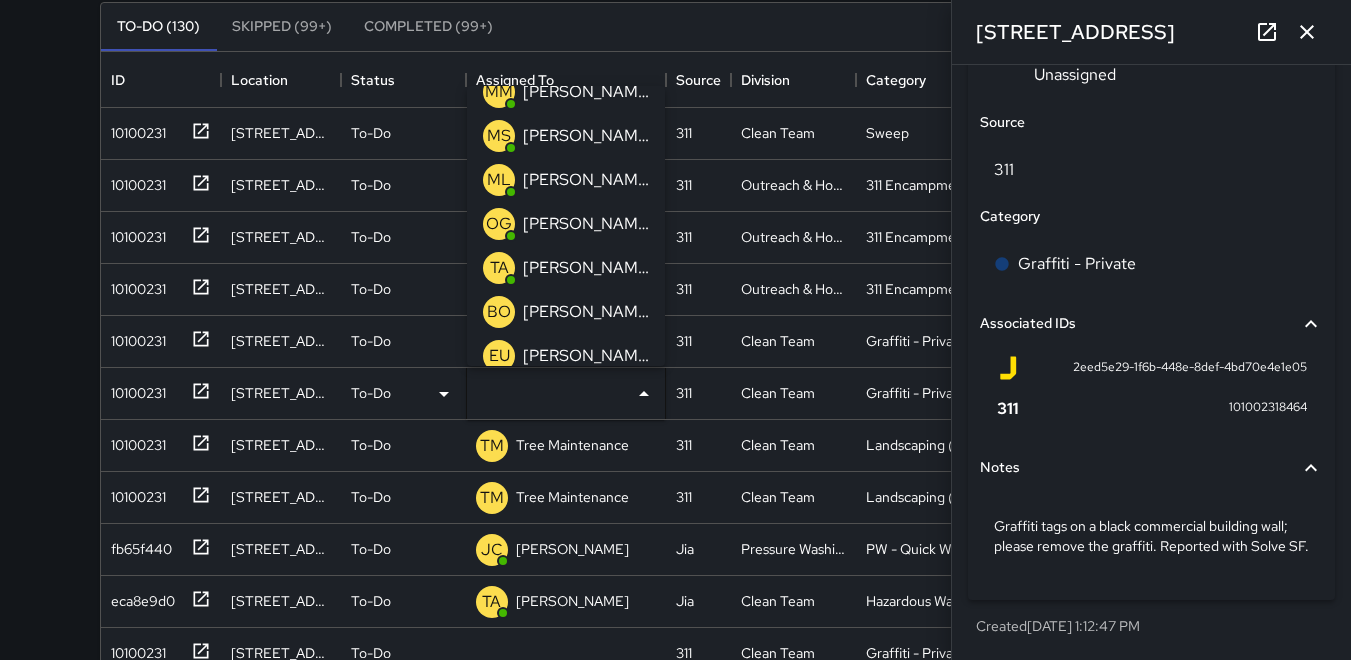 click on "OG" at bounding box center [499, 224] 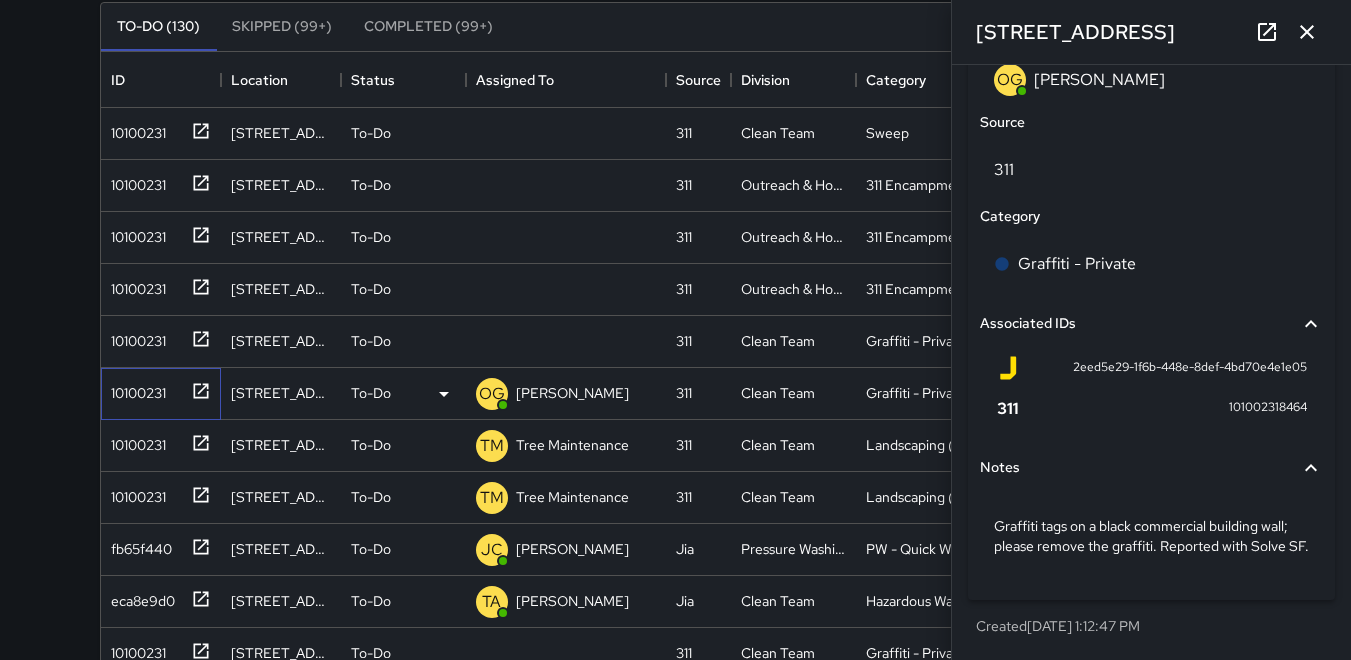 click on "10100231" at bounding box center (134, 389) 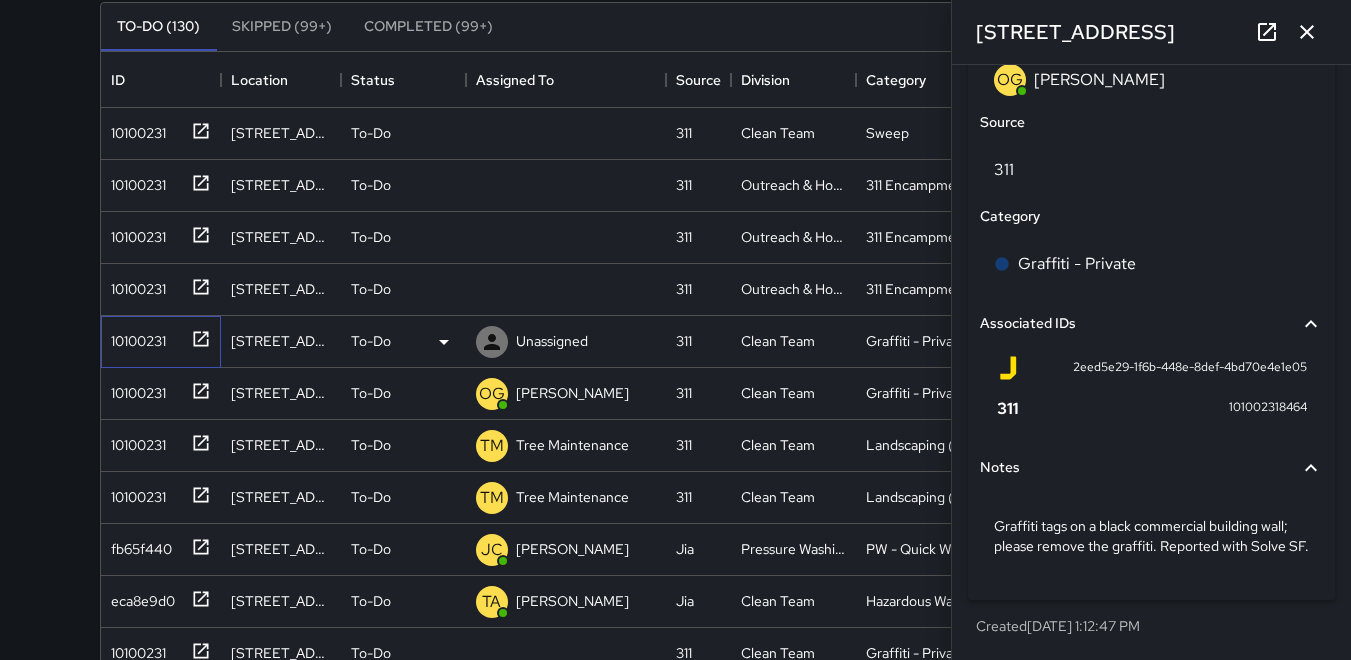click on "10100231" at bounding box center [134, 337] 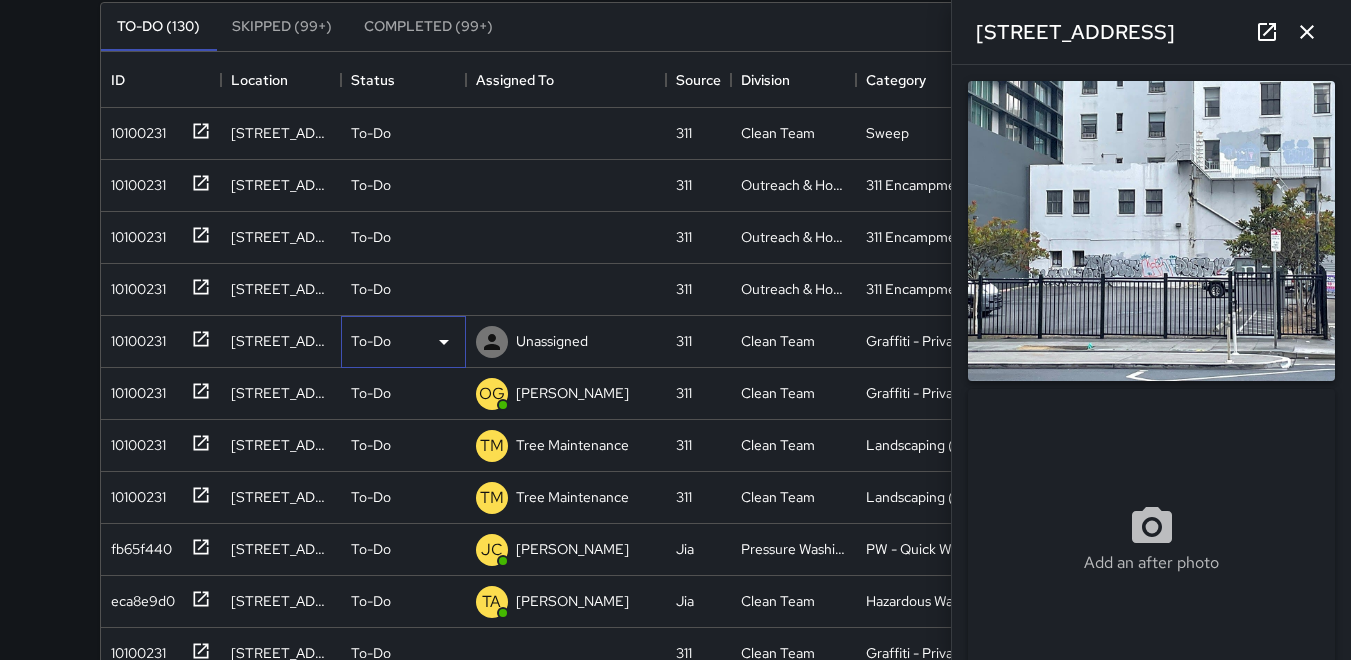 click 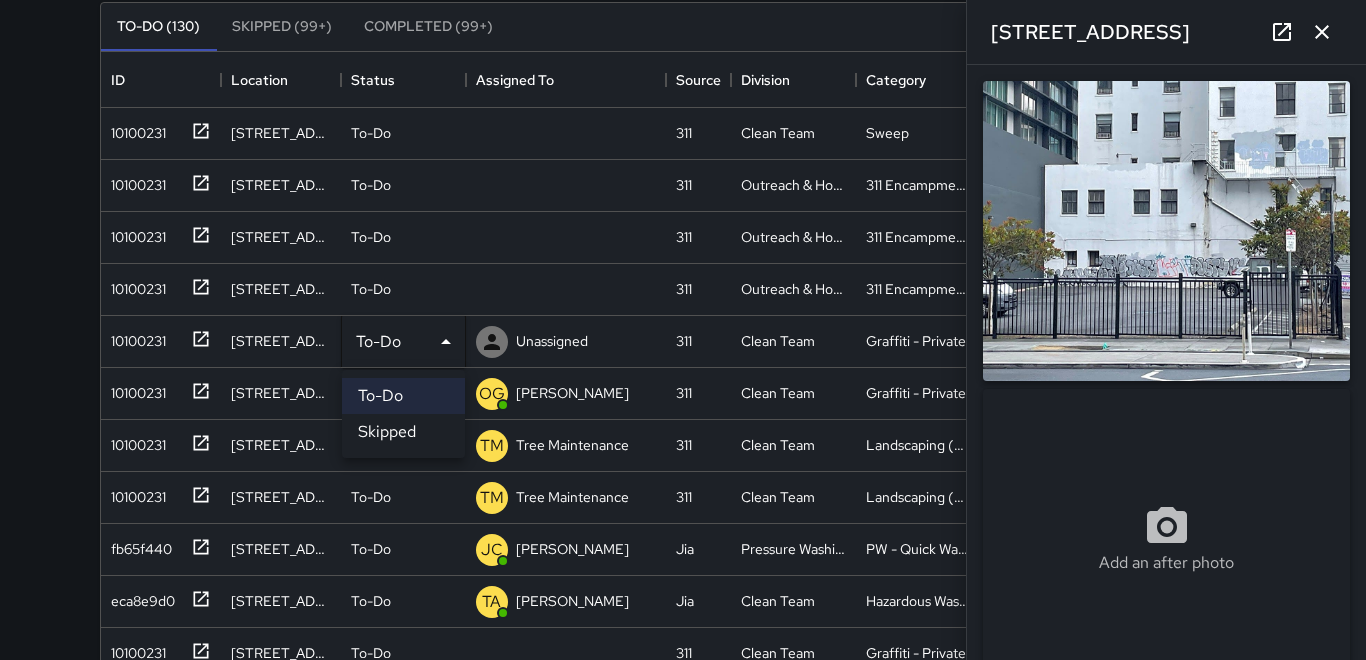 click on "Skipped" at bounding box center (403, 432) 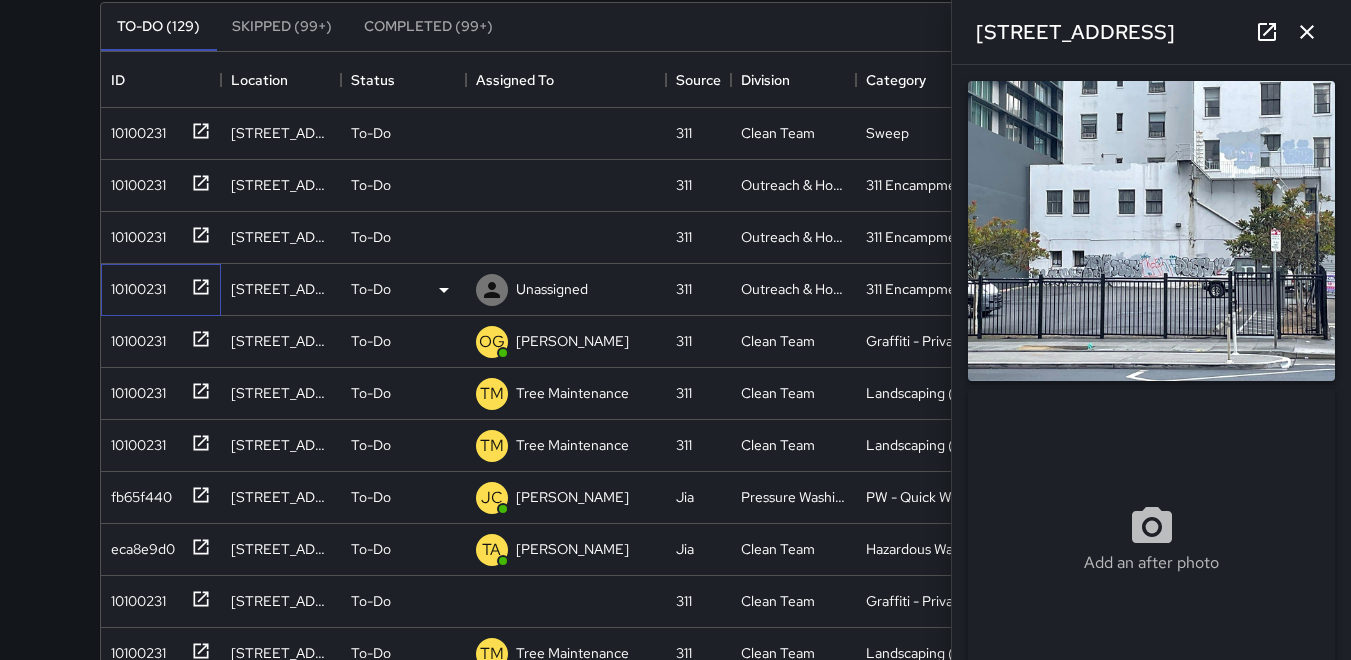 click on "10100231" at bounding box center (134, 285) 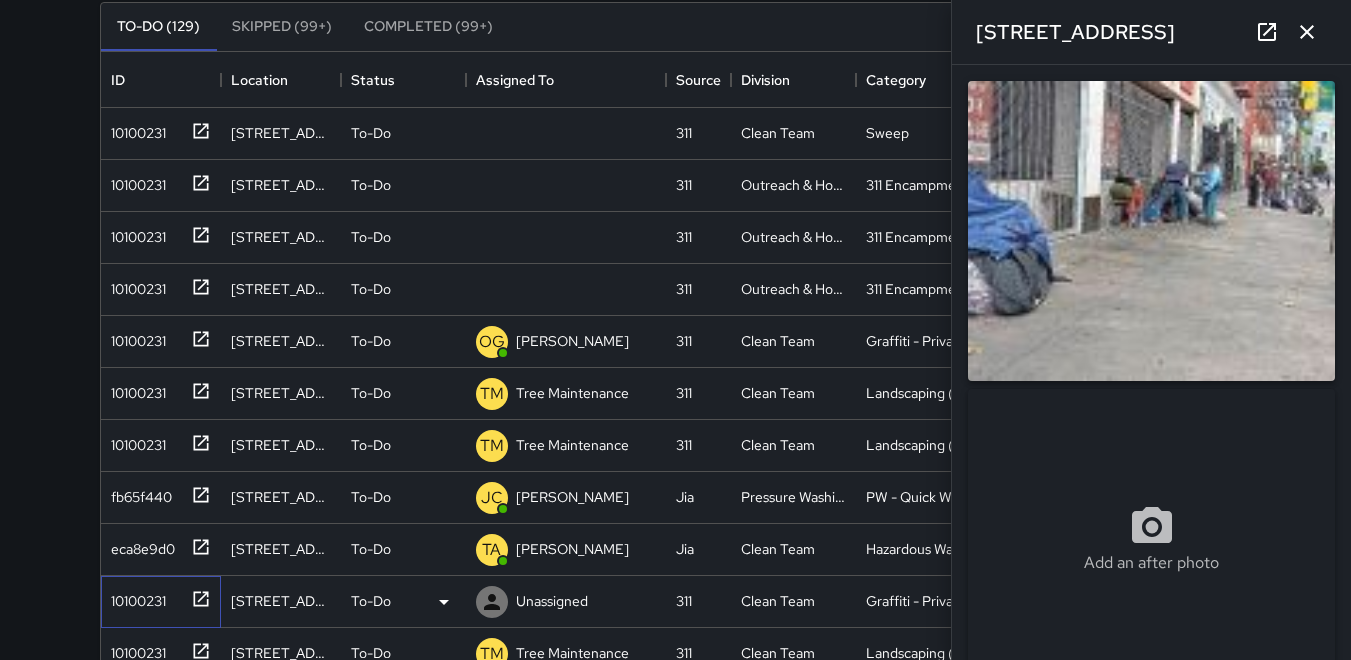 drag, startPoint x: 152, startPoint y: 601, endPoint x: 148, endPoint y: 591, distance: 10.770329 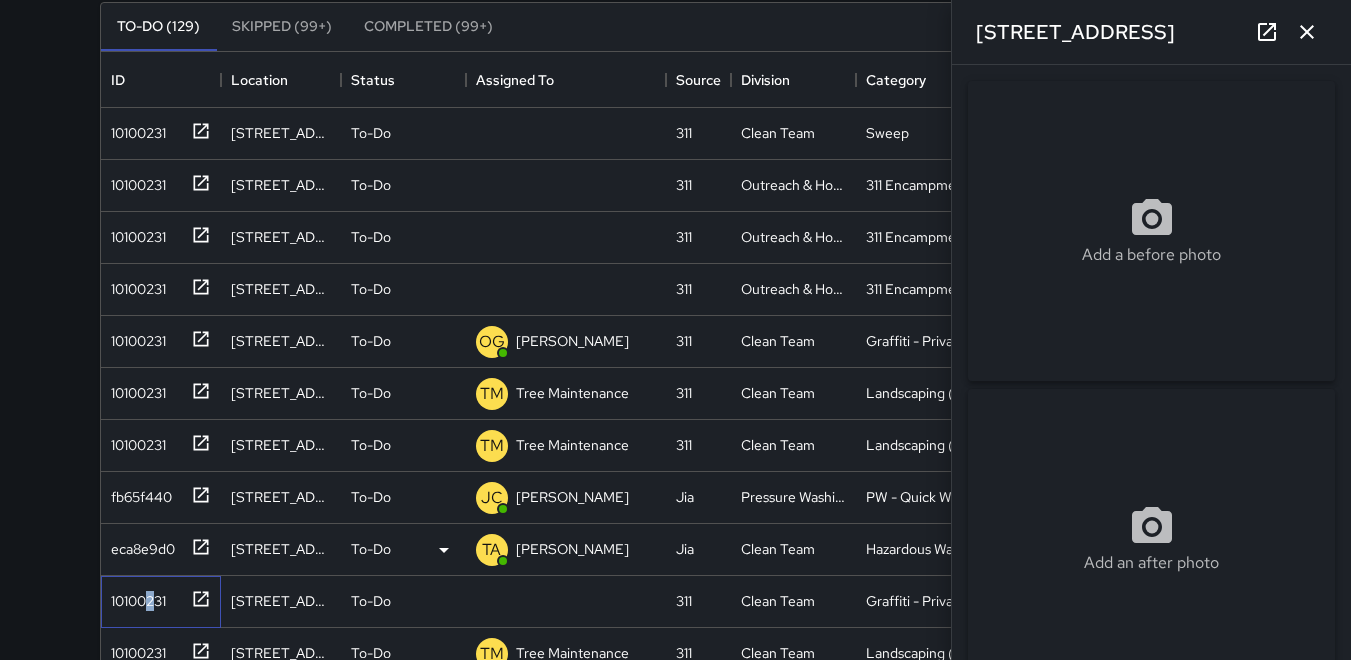 type on "**********" 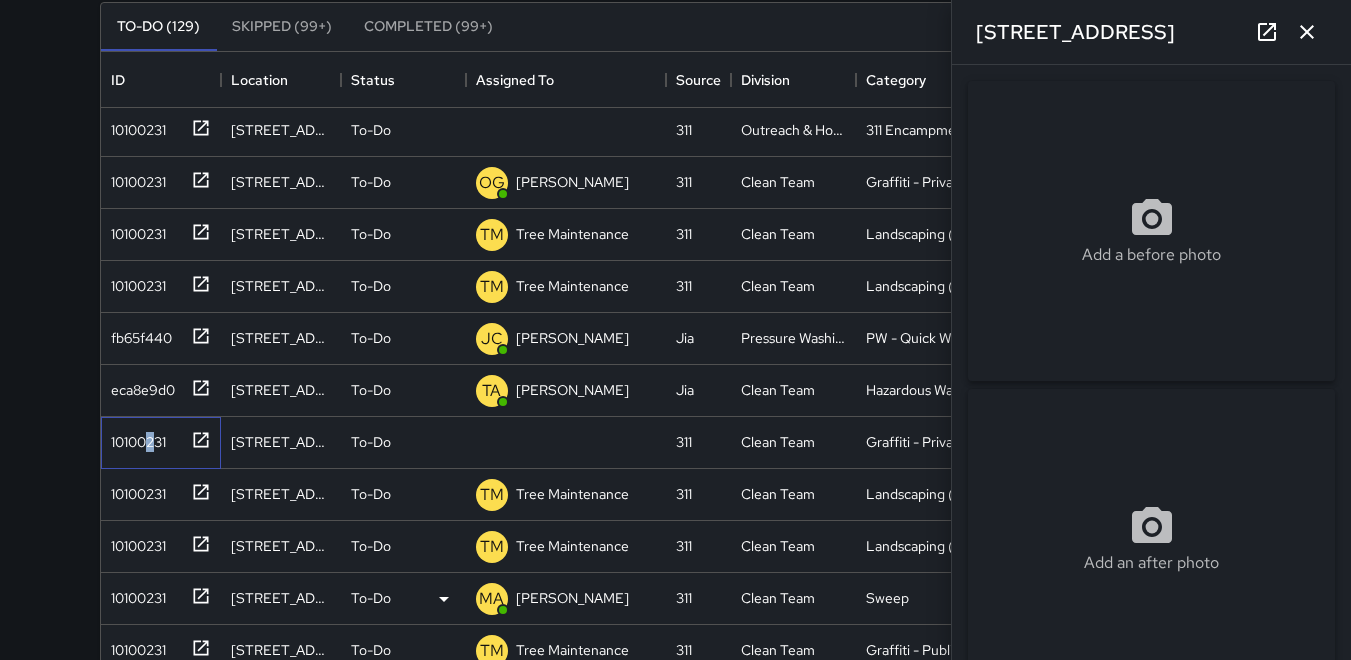 scroll, scrollTop: 200, scrollLeft: 0, axis: vertical 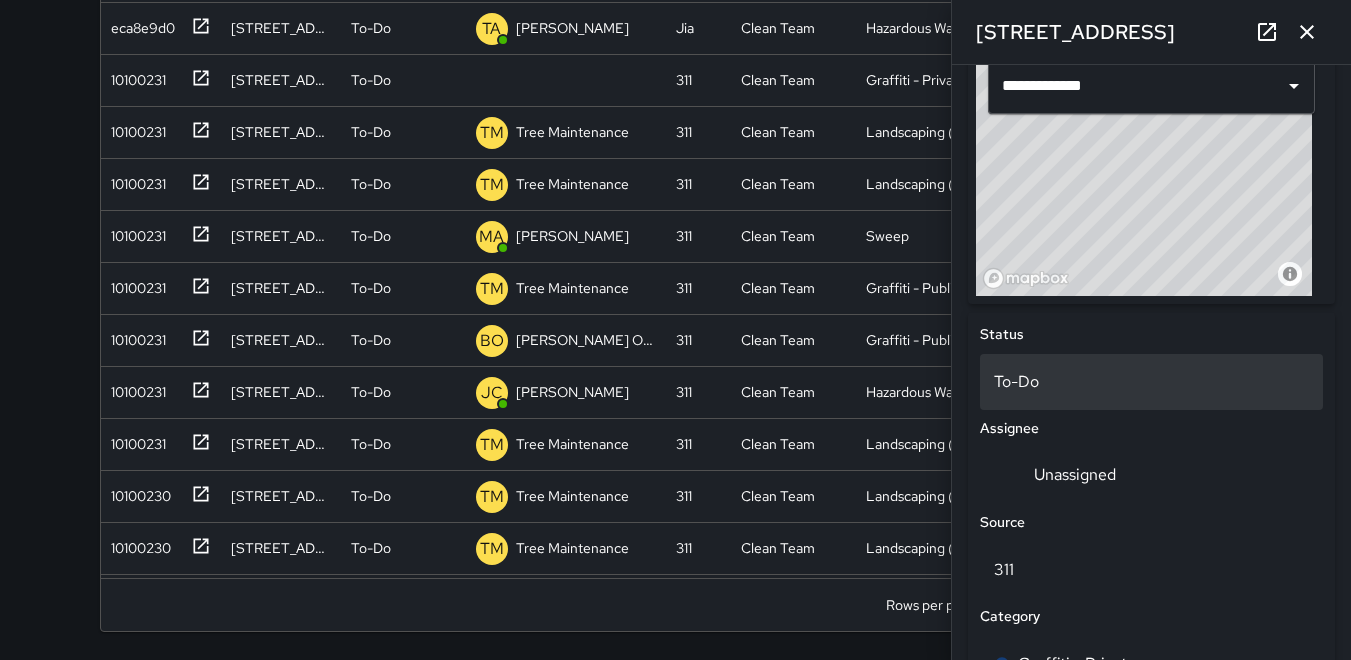 click on "To-Do" at bounding box center [1151, 382] 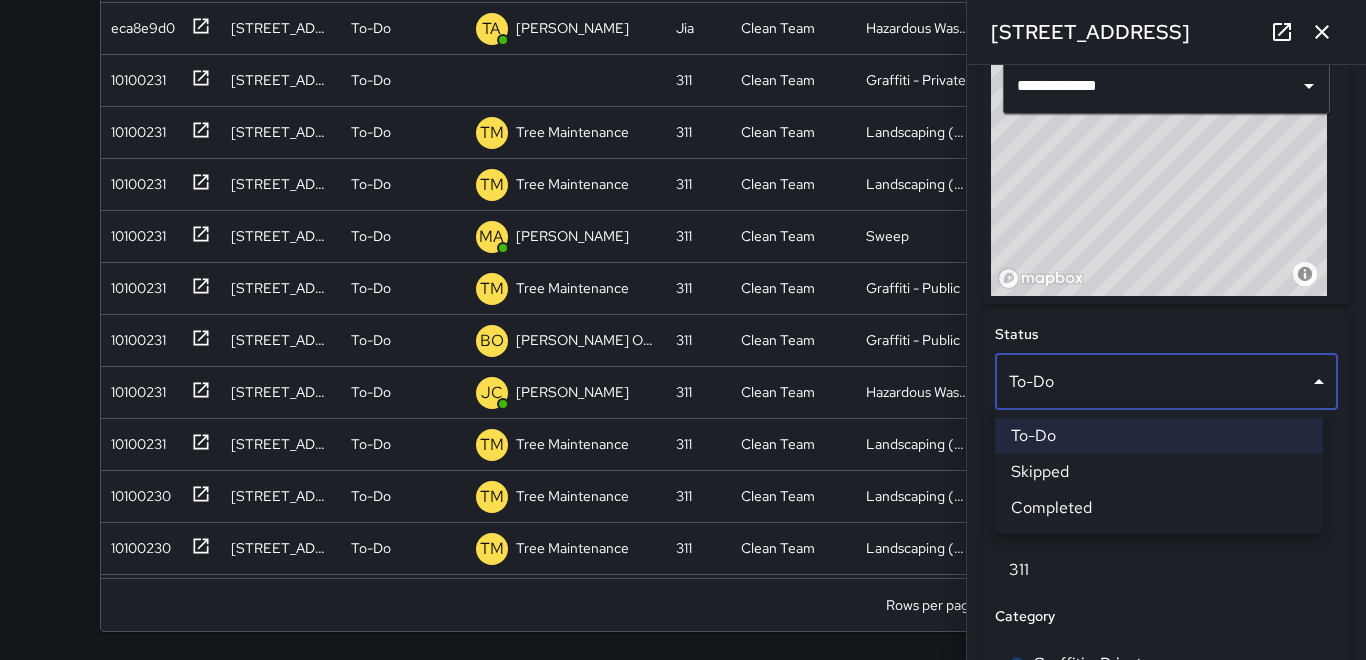click on "Skipped" at bounding box center (1159, 472) 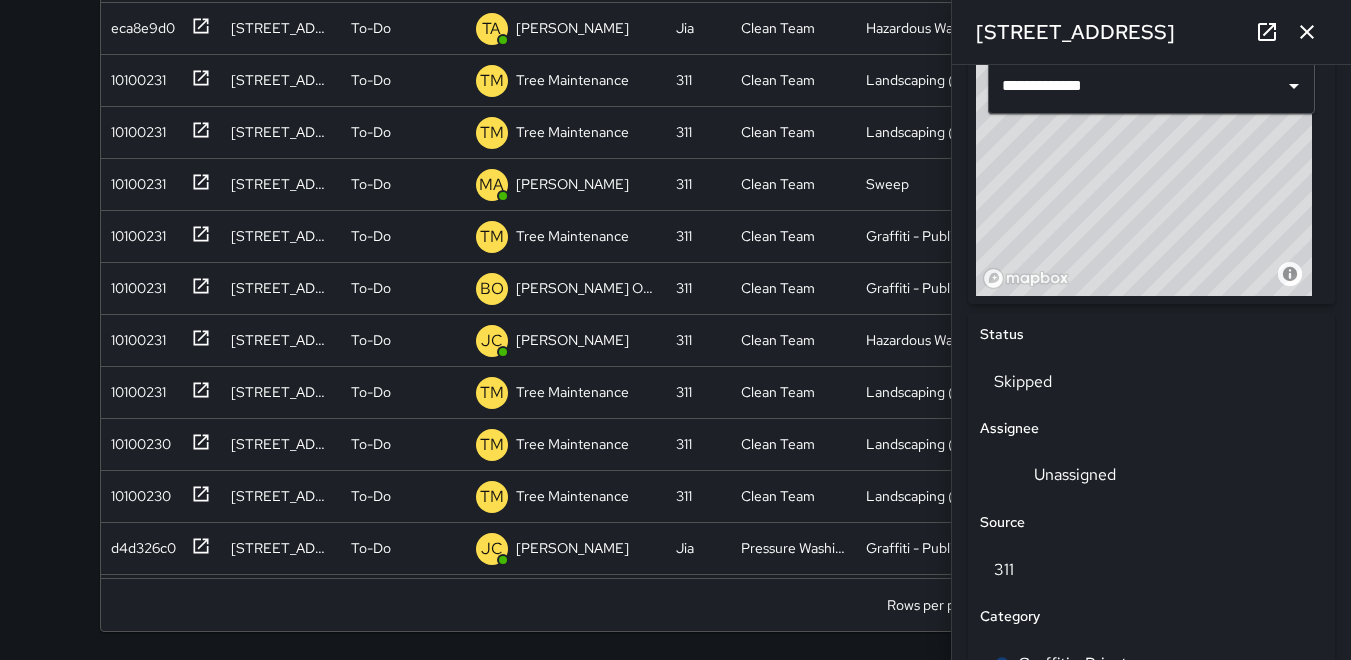 click 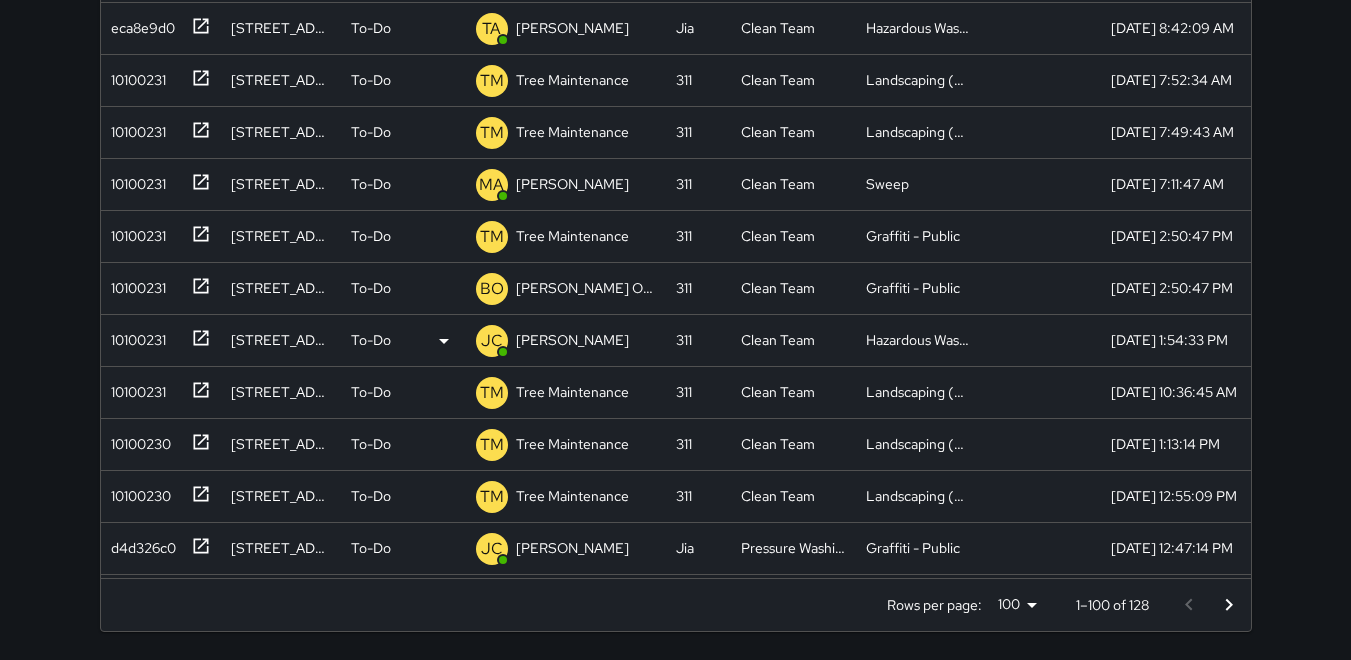 scroll, scrollTop: 0, scrollLeft: 0, axis: both 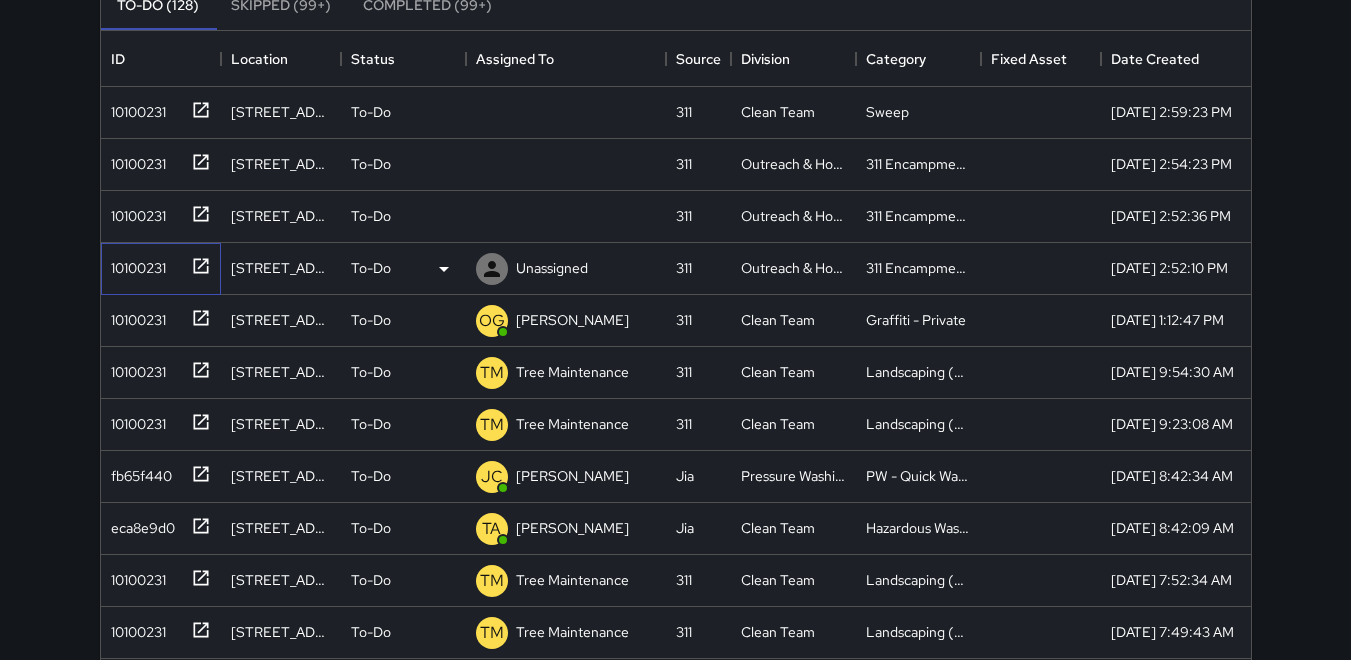 click on "10100231" at bounding box center [134, 264] 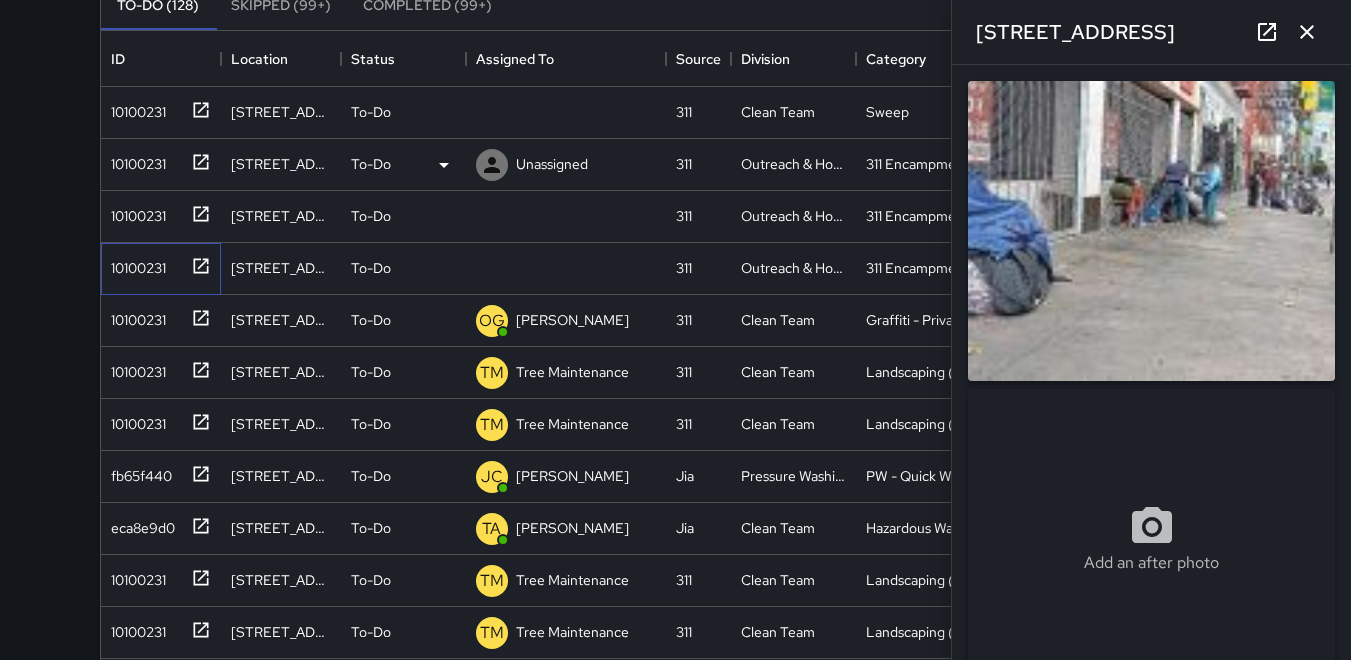type on "**********" 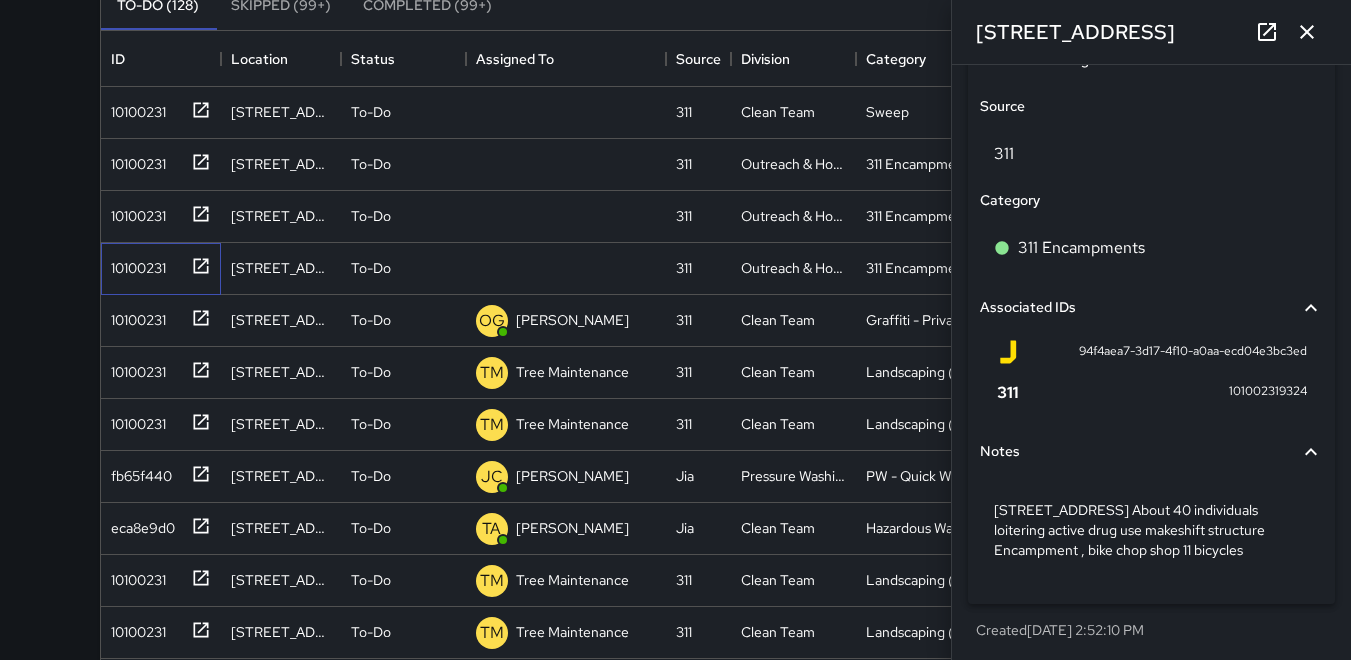 scroll, scrollTop: 1118, scrollLeft: 0, axis: vertical 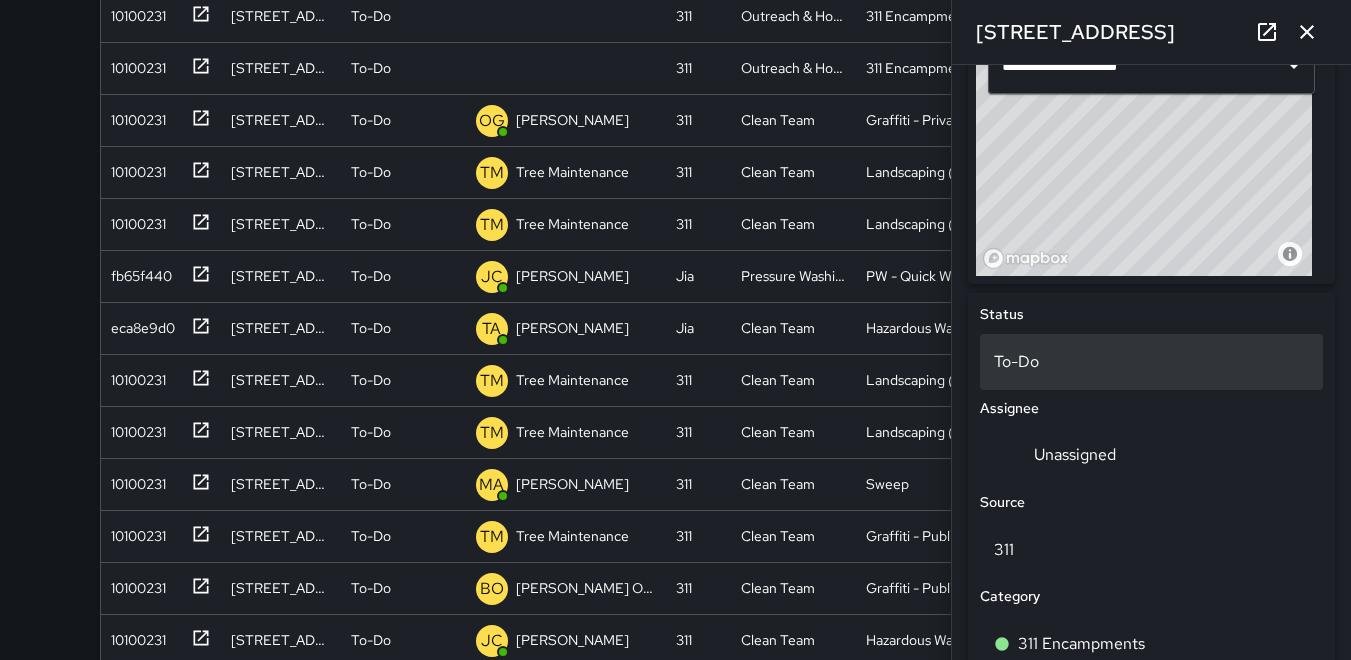 click on "To-Do" at bounding box center [1151, 362] 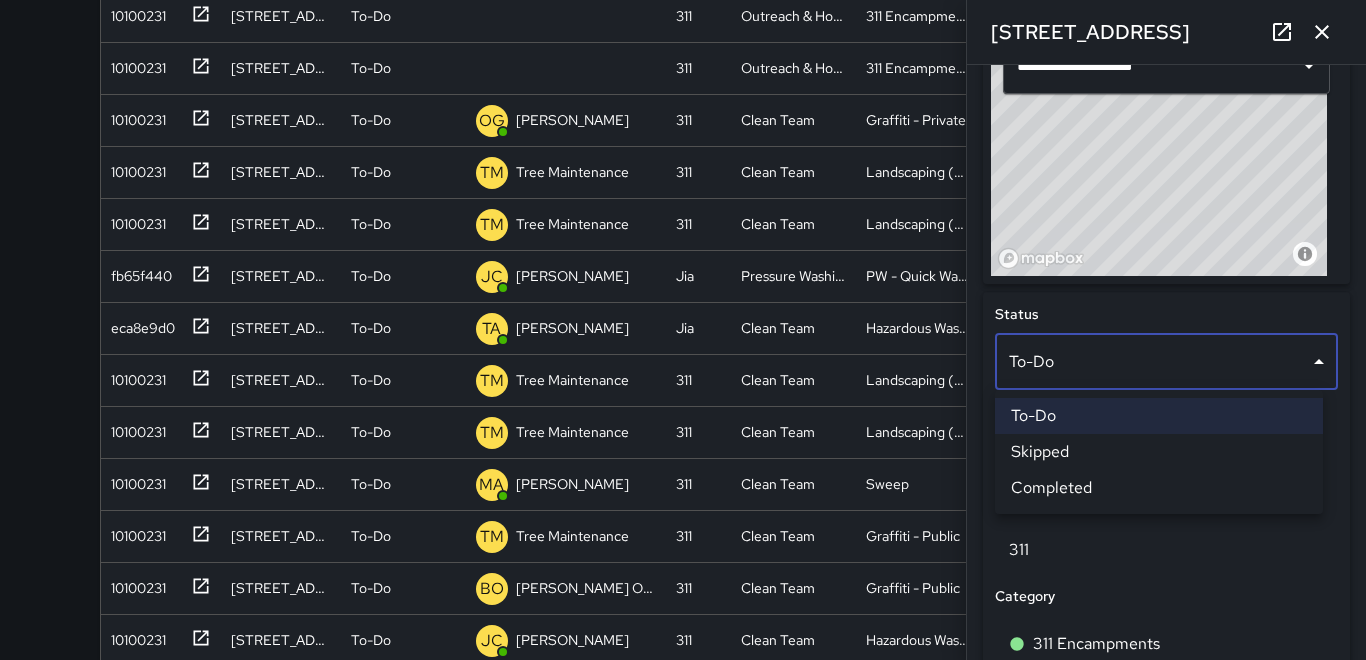 click at bounding box center [683, 330] 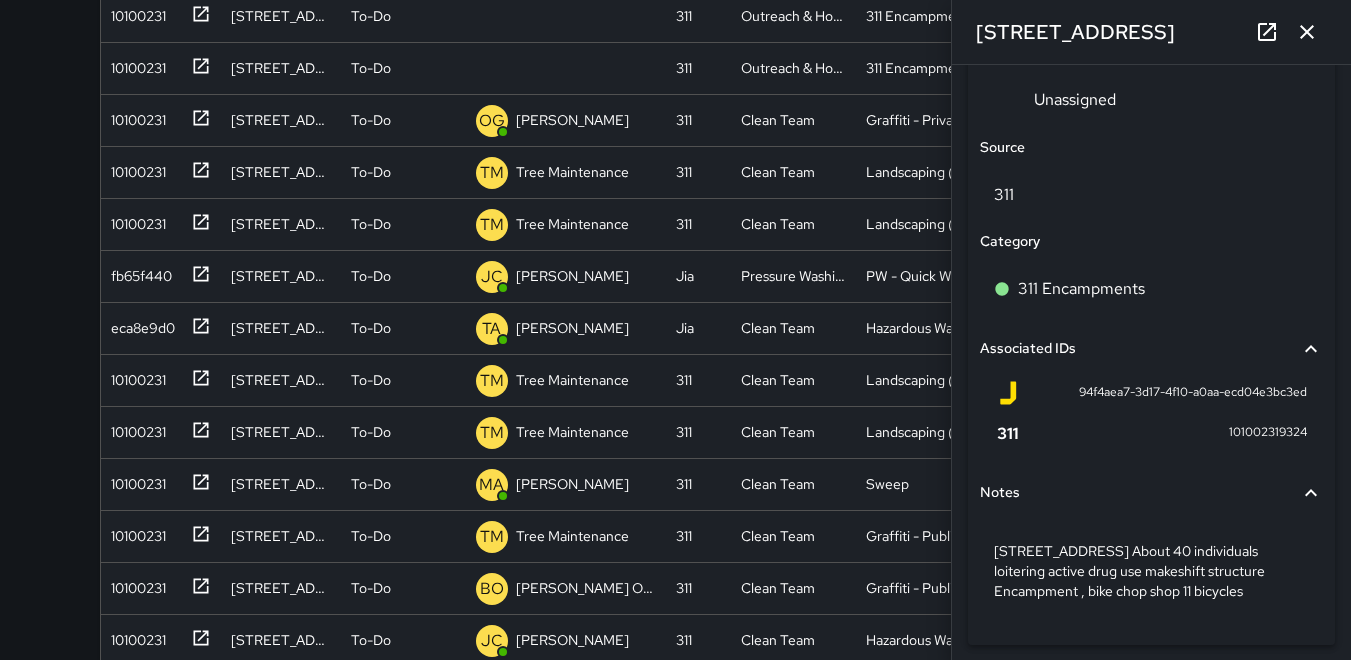 scroll, scrollTop: 1118, scrollLeft: 0, axis: vertical 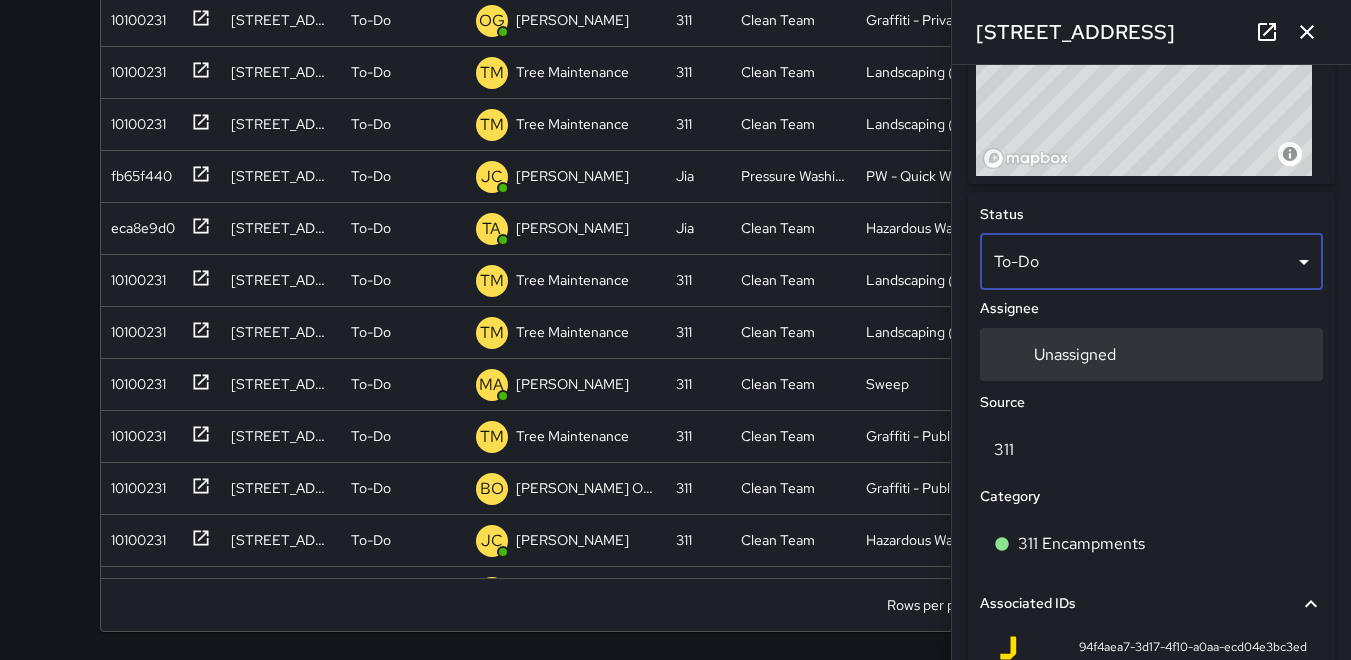 click on "Unassigned" at bounding box center (1075, 354) 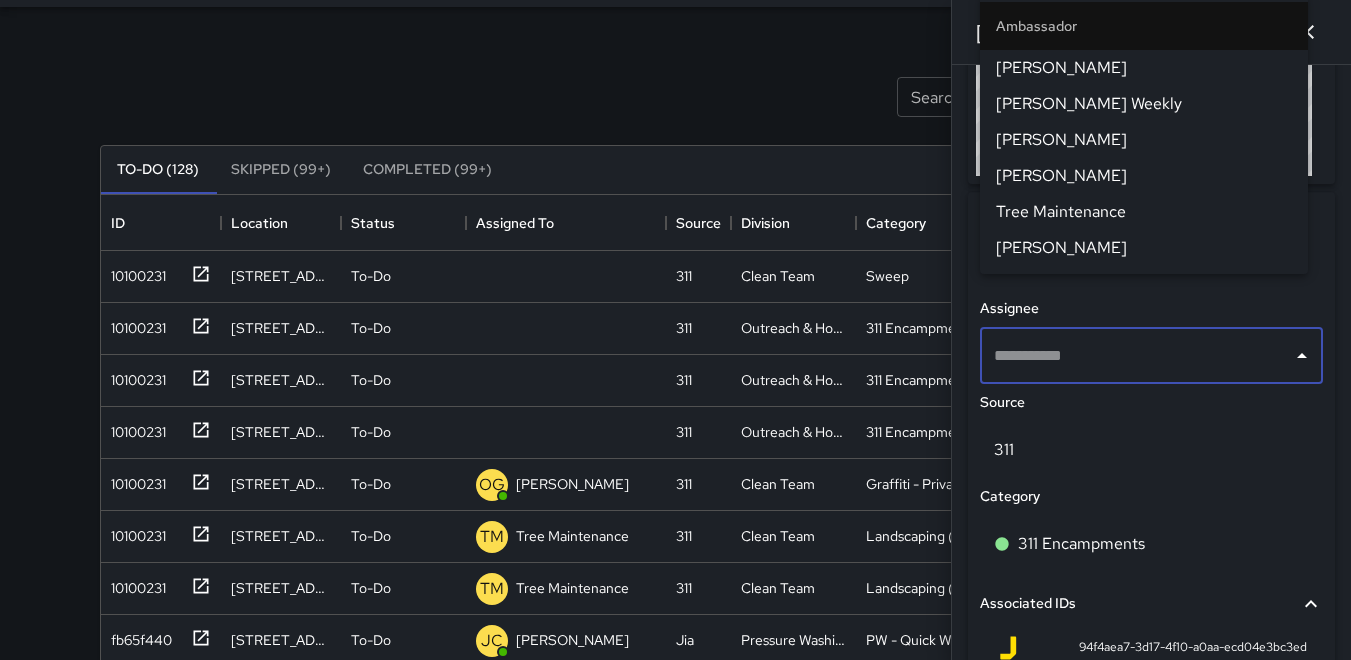 scroll, scrollTop: 0, scrollLeft: 0, axis: both 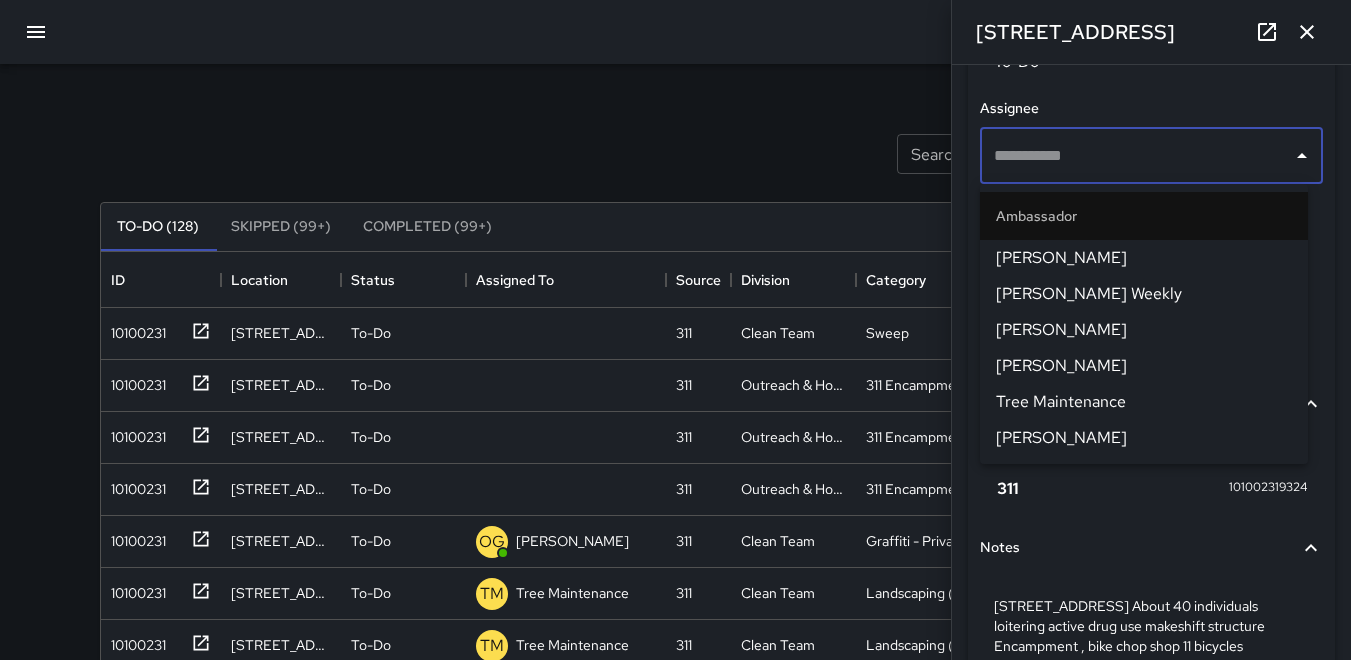 click at bounding box center [1136, 156] 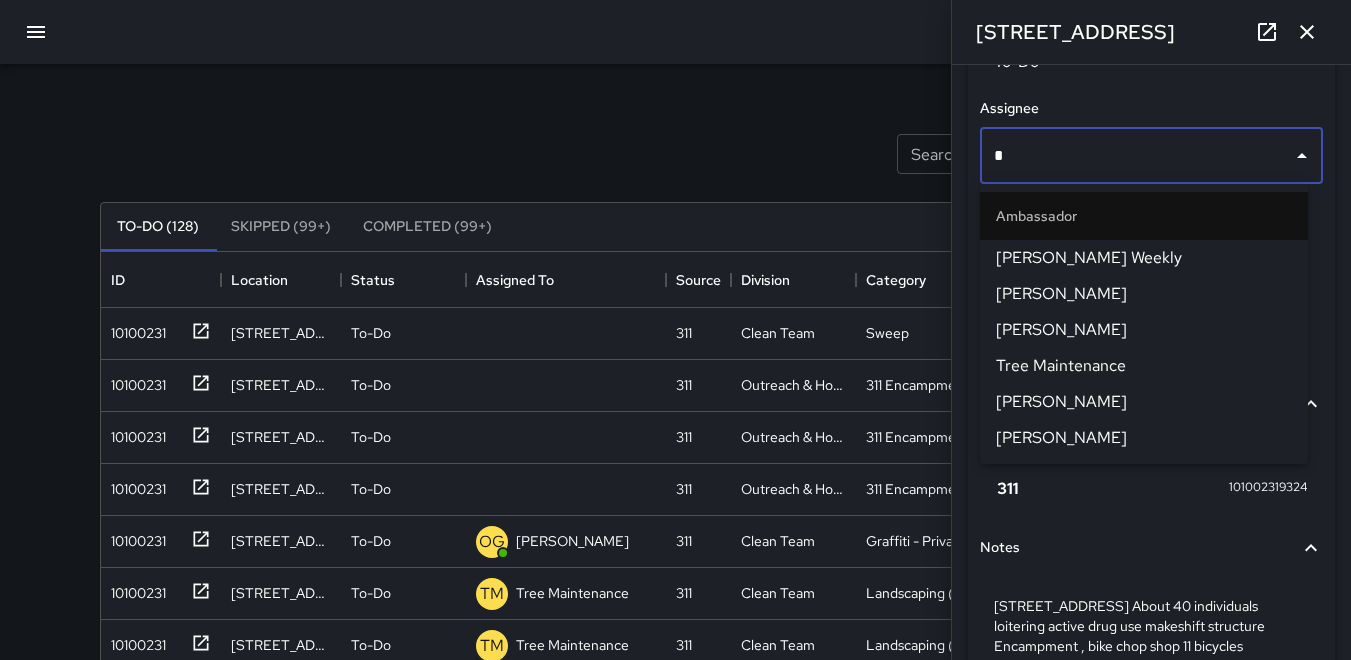 type on "**" 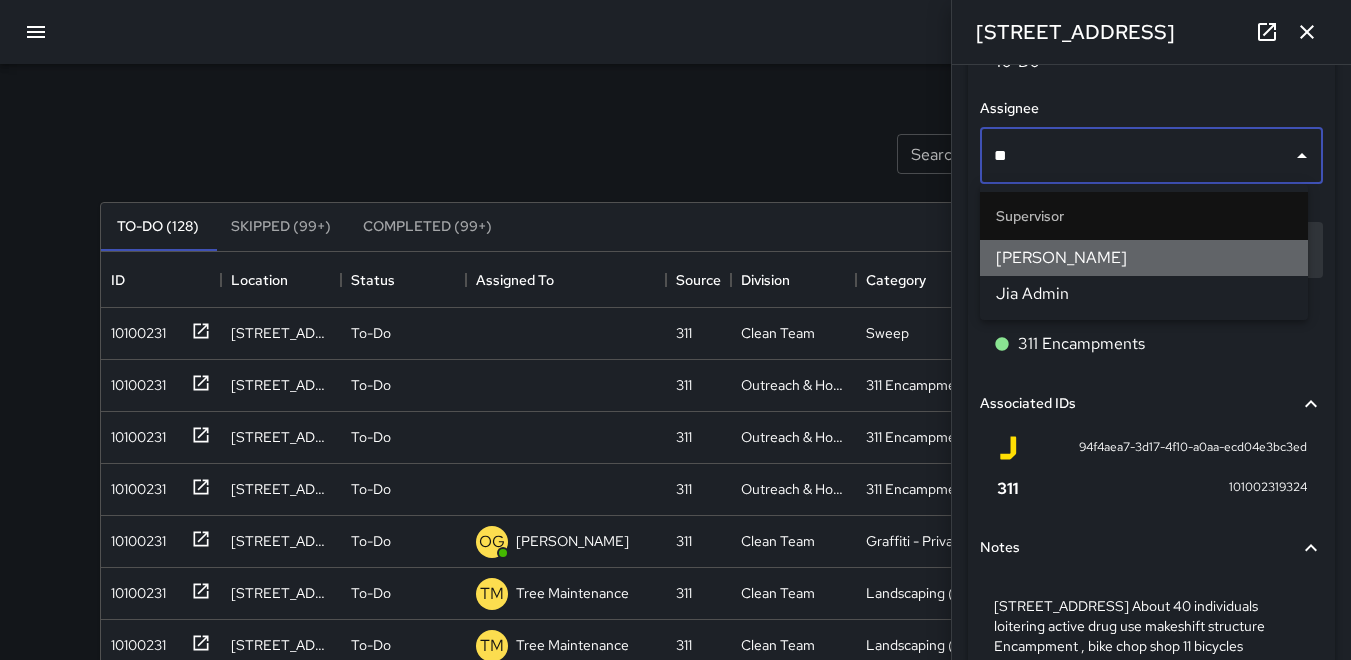 click on "[PERSON_NAME]" at bounding box center [1144, 258] 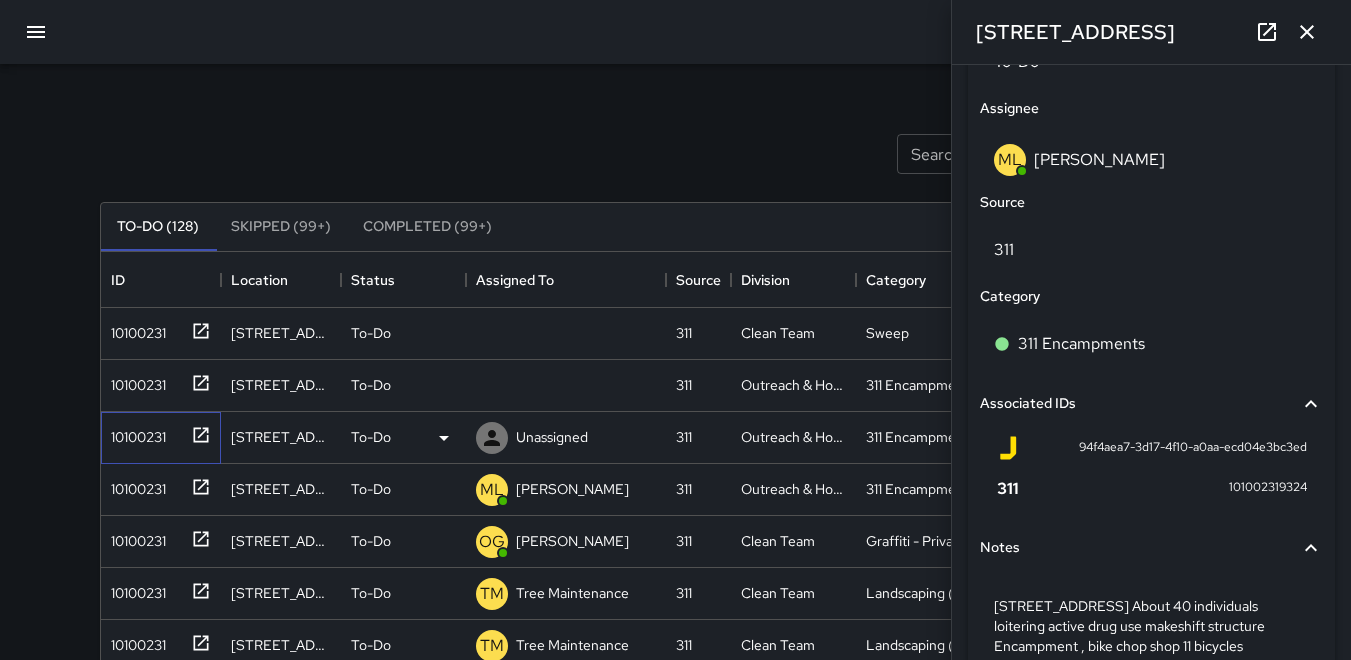 click on "10100231" at bounding box center (134, 433) 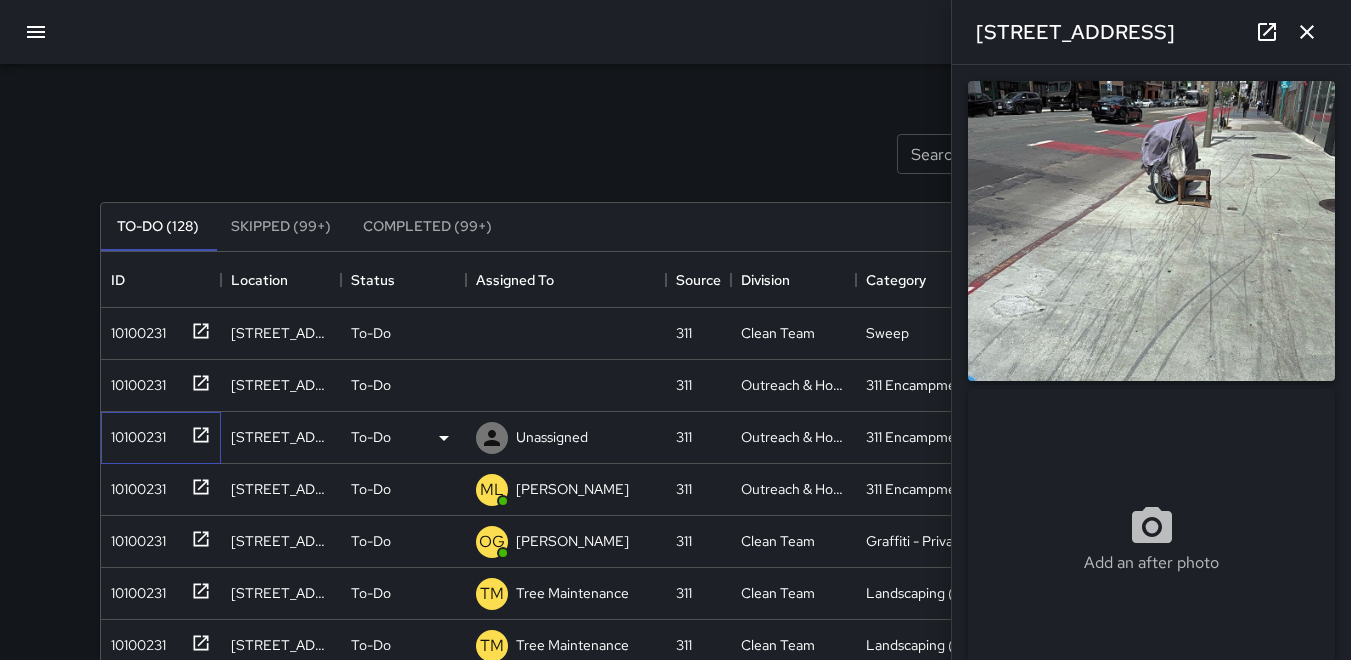 type on "**********" 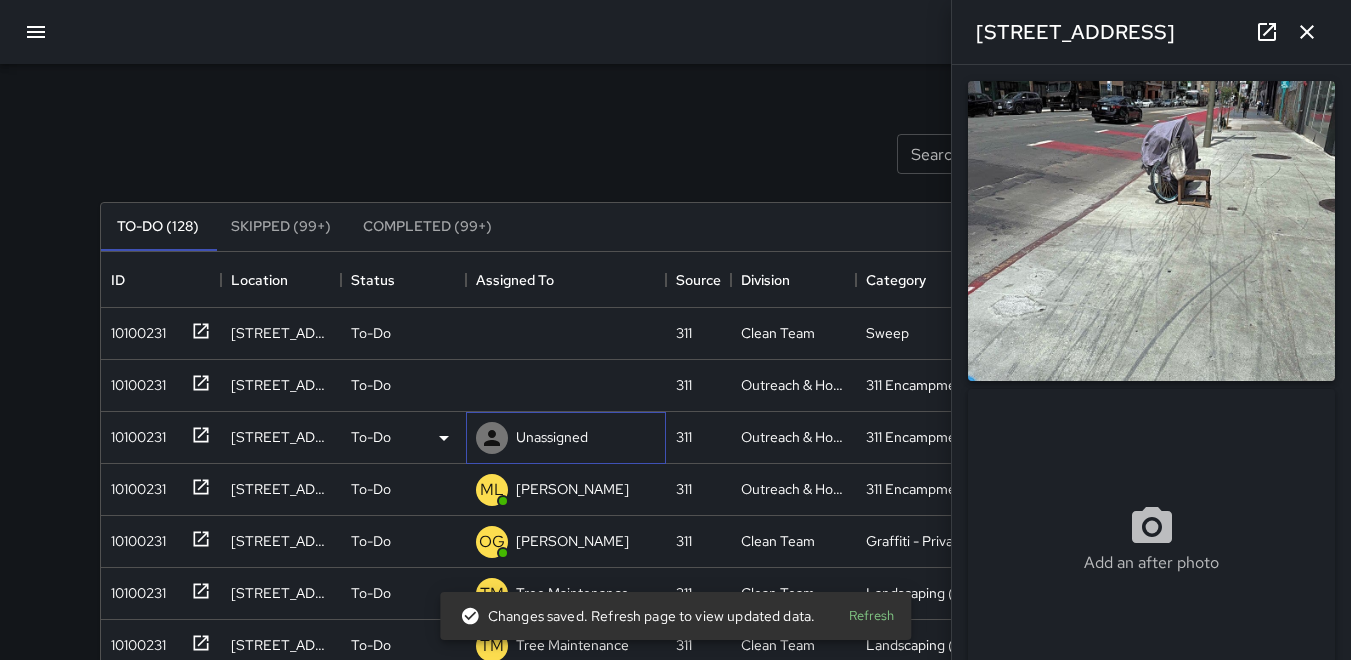 click 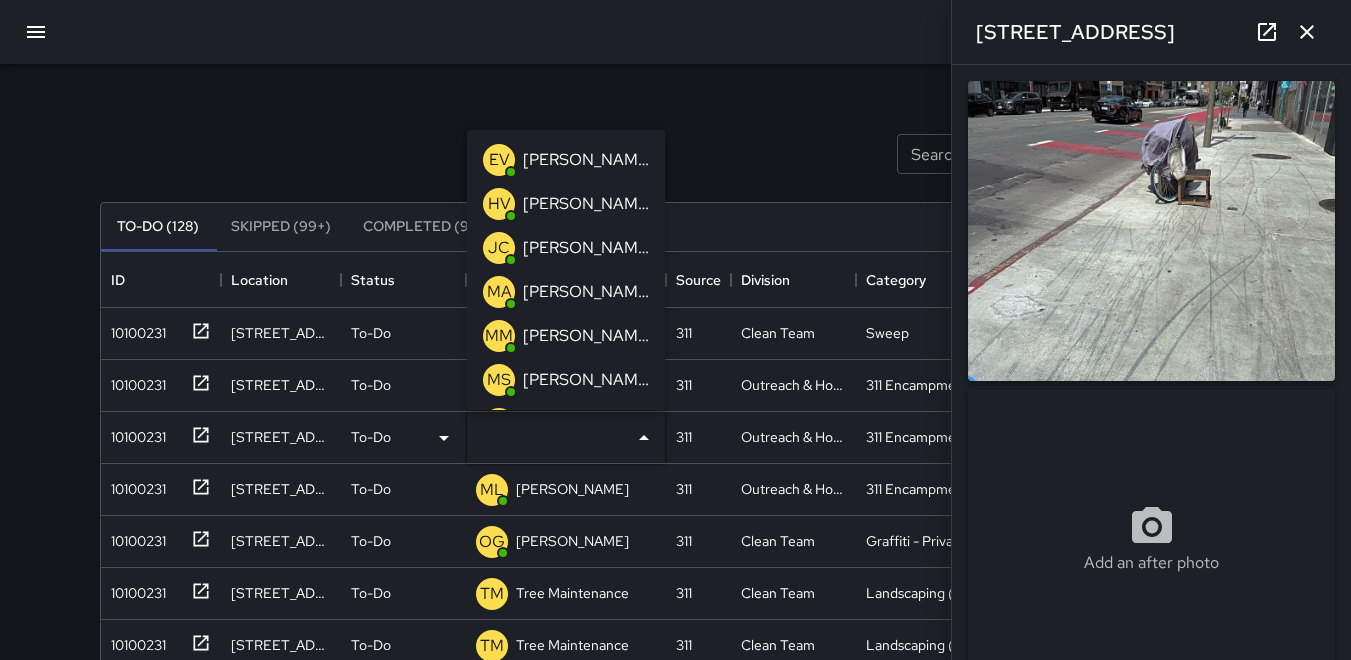 click on "HV" at bounding box center (499, 204) 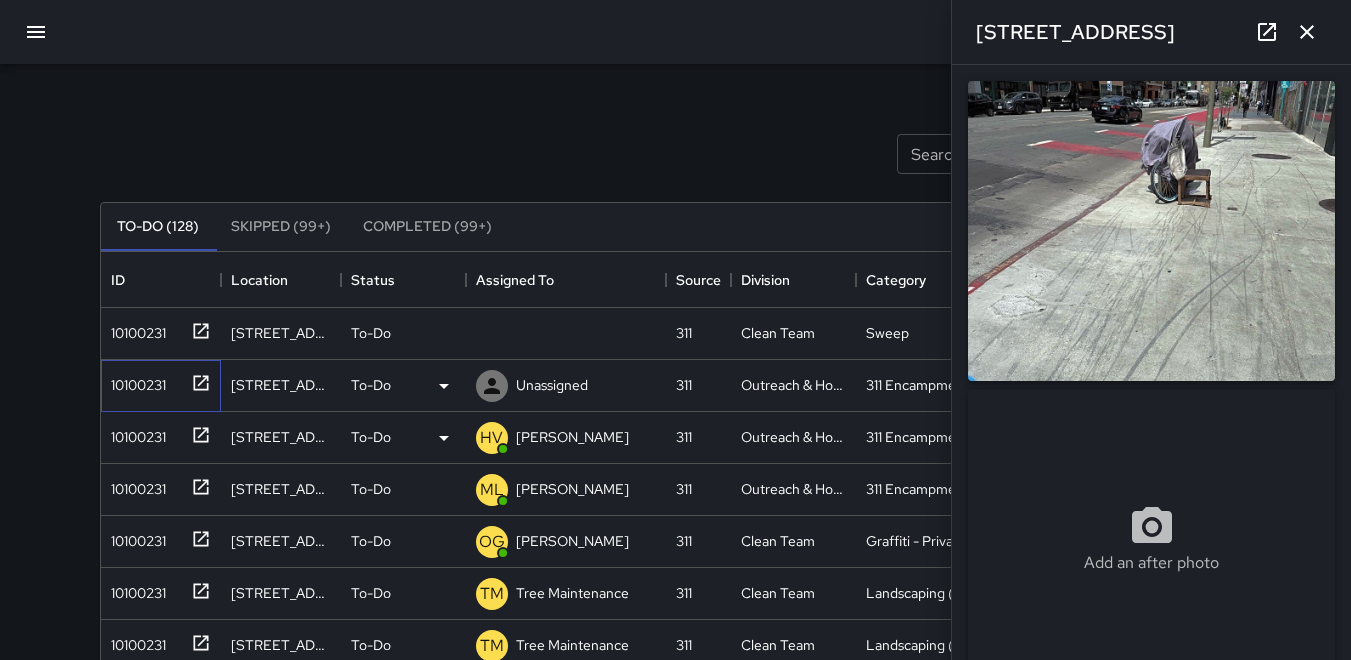 click on "10100231" at bounding box center (134, 381) 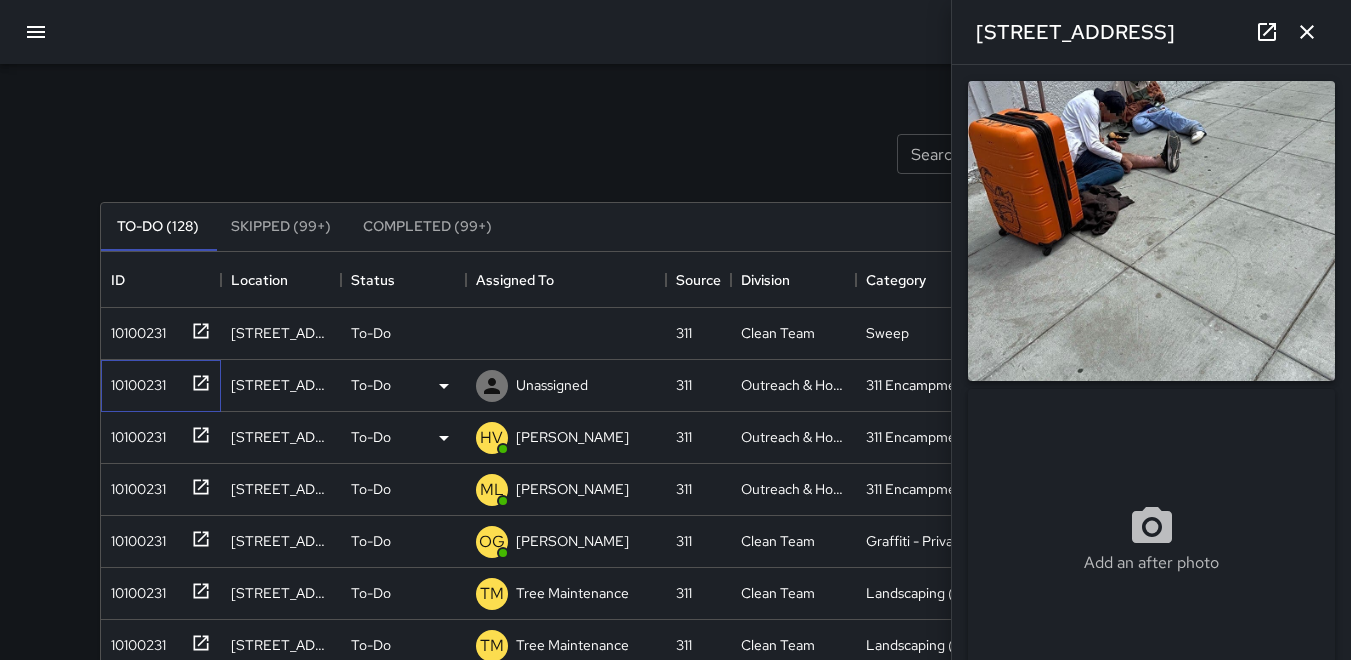 type on "**********" 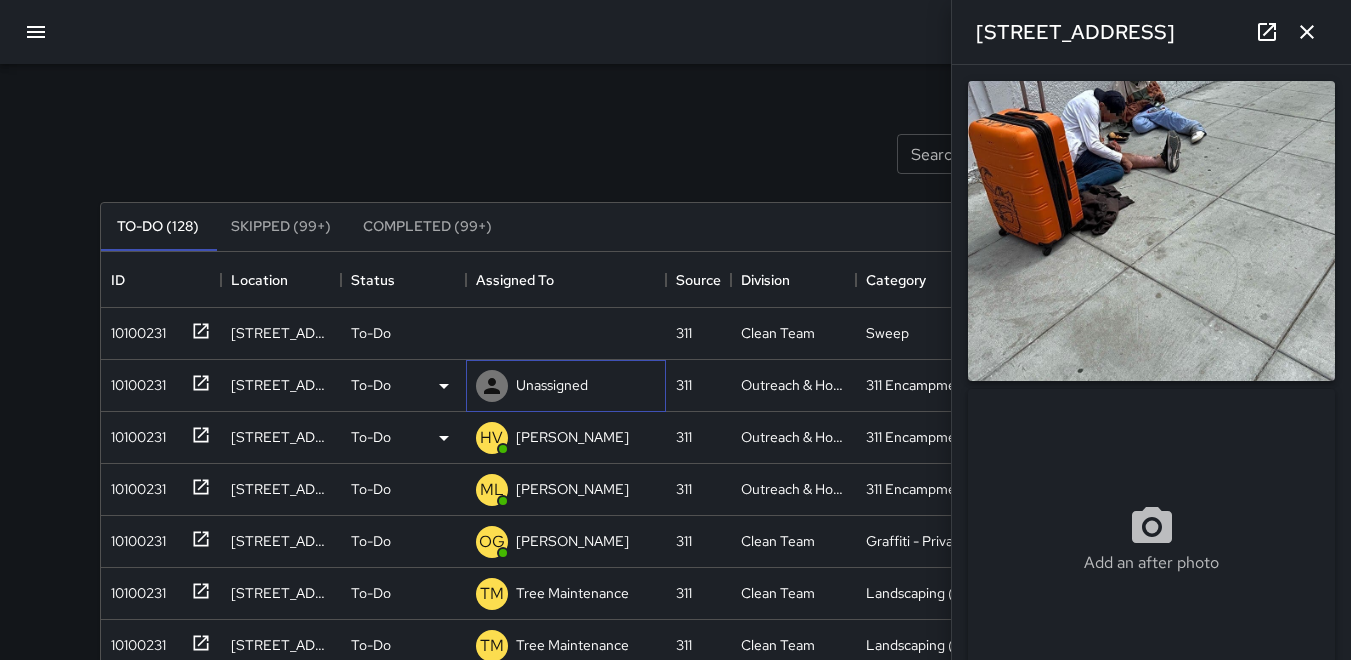 click 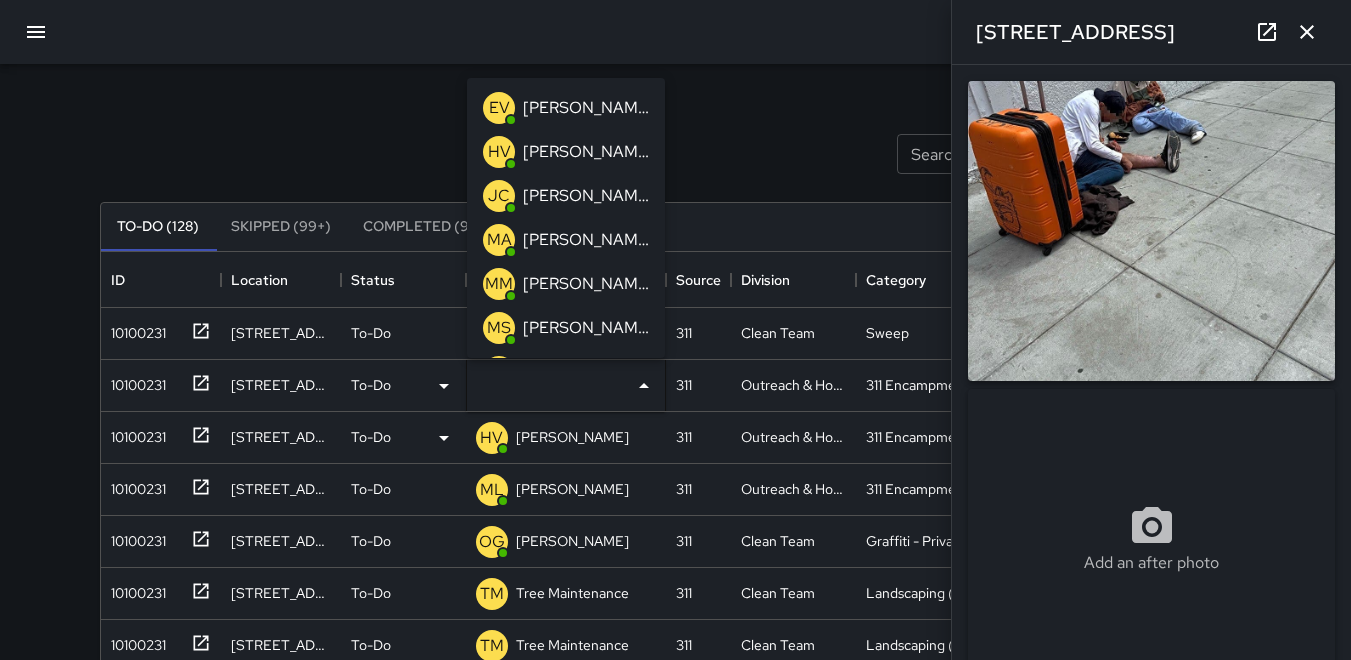click on "HV" at bounding box center [499, 152] 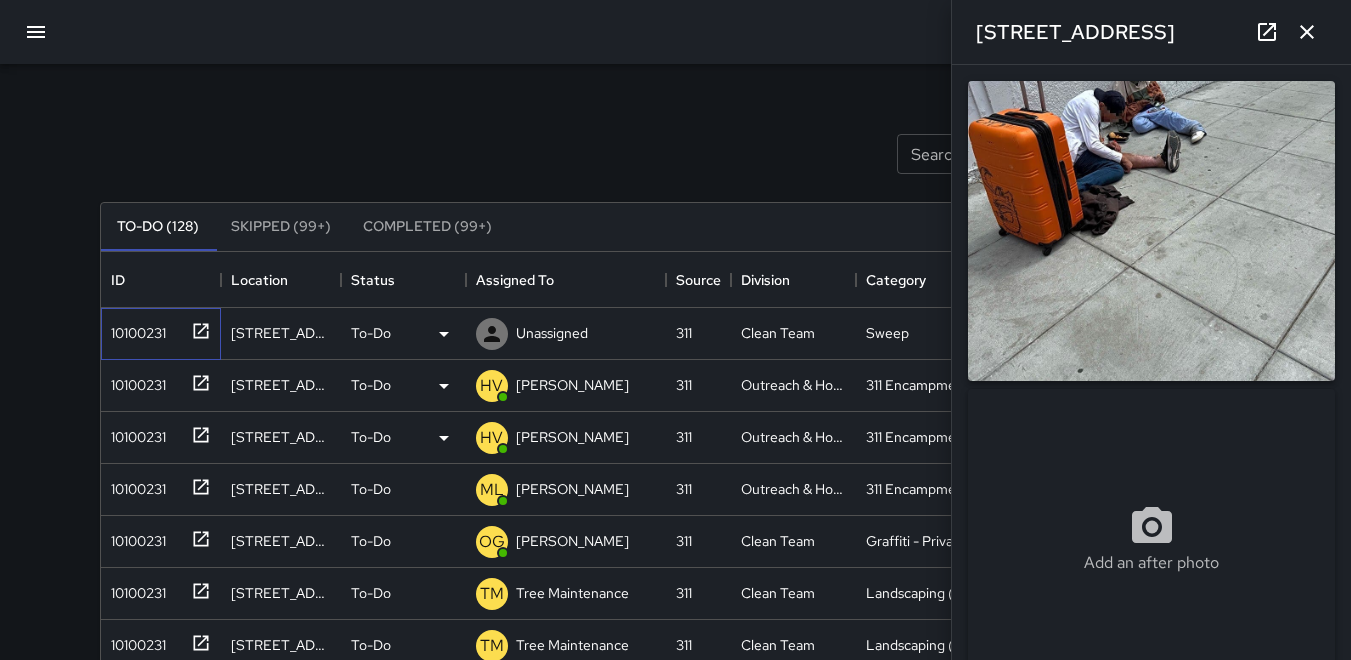 click on "10100231" at bounding box center [134, 329] 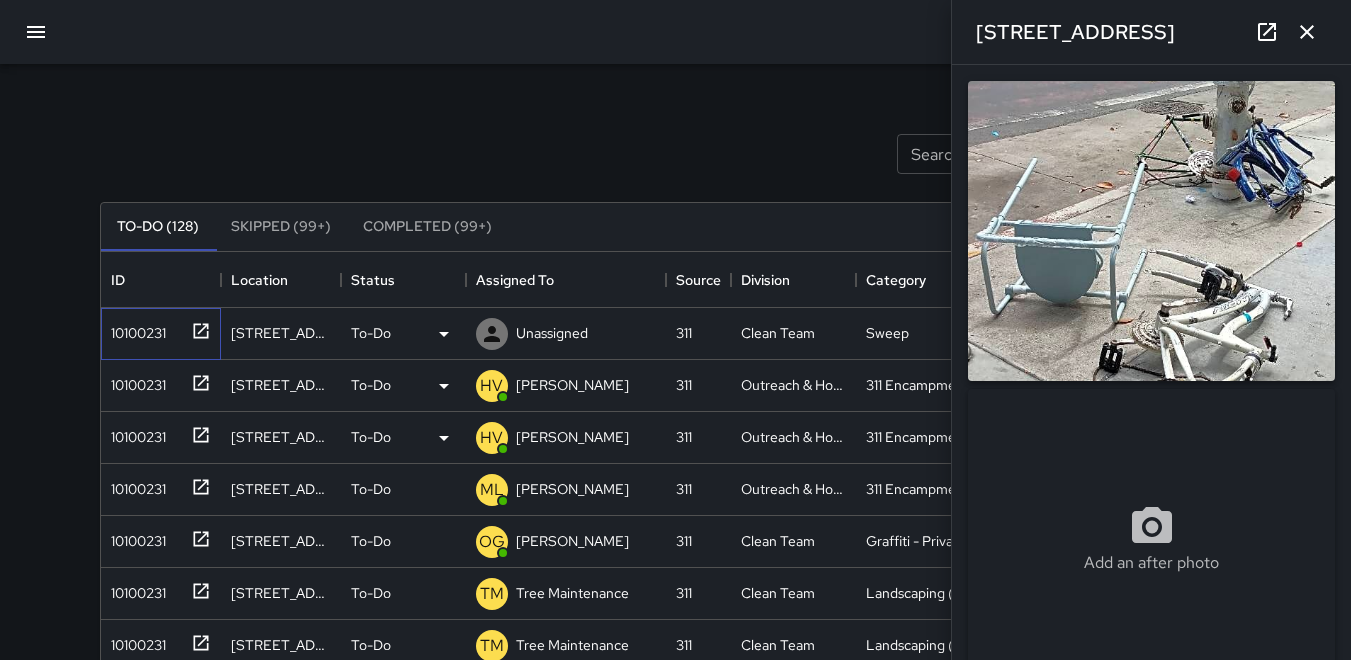 type on "**********" 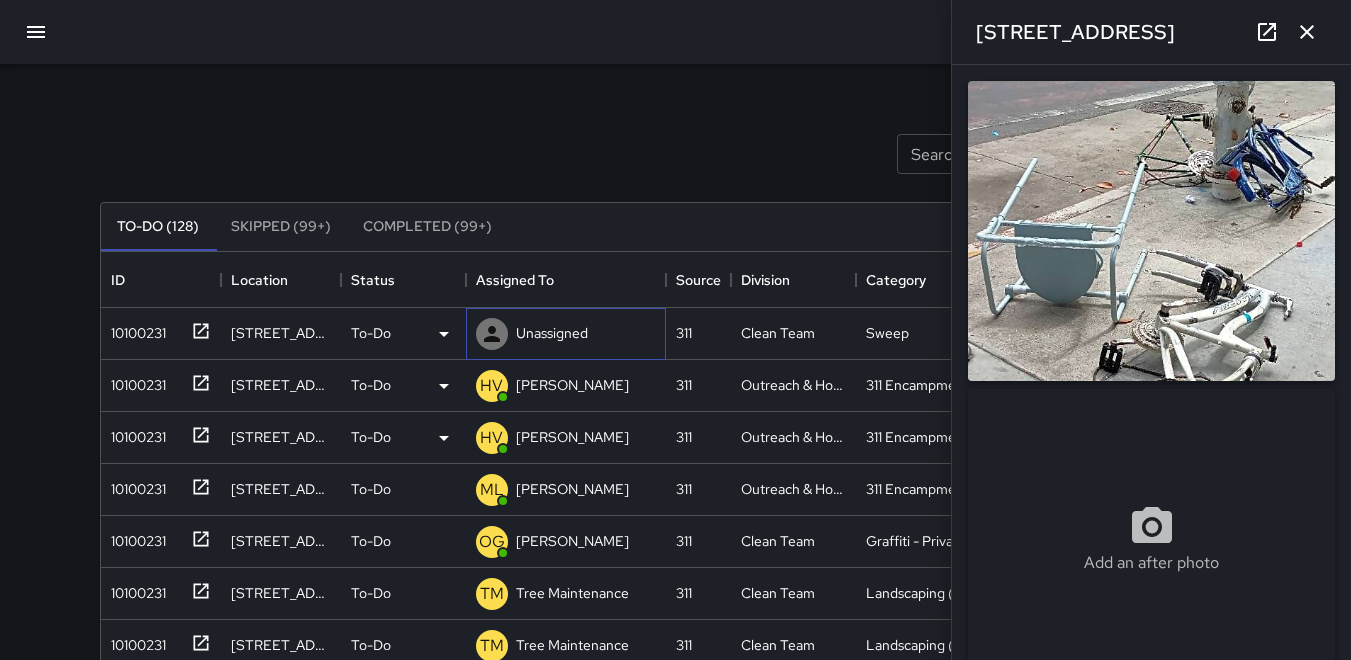 click 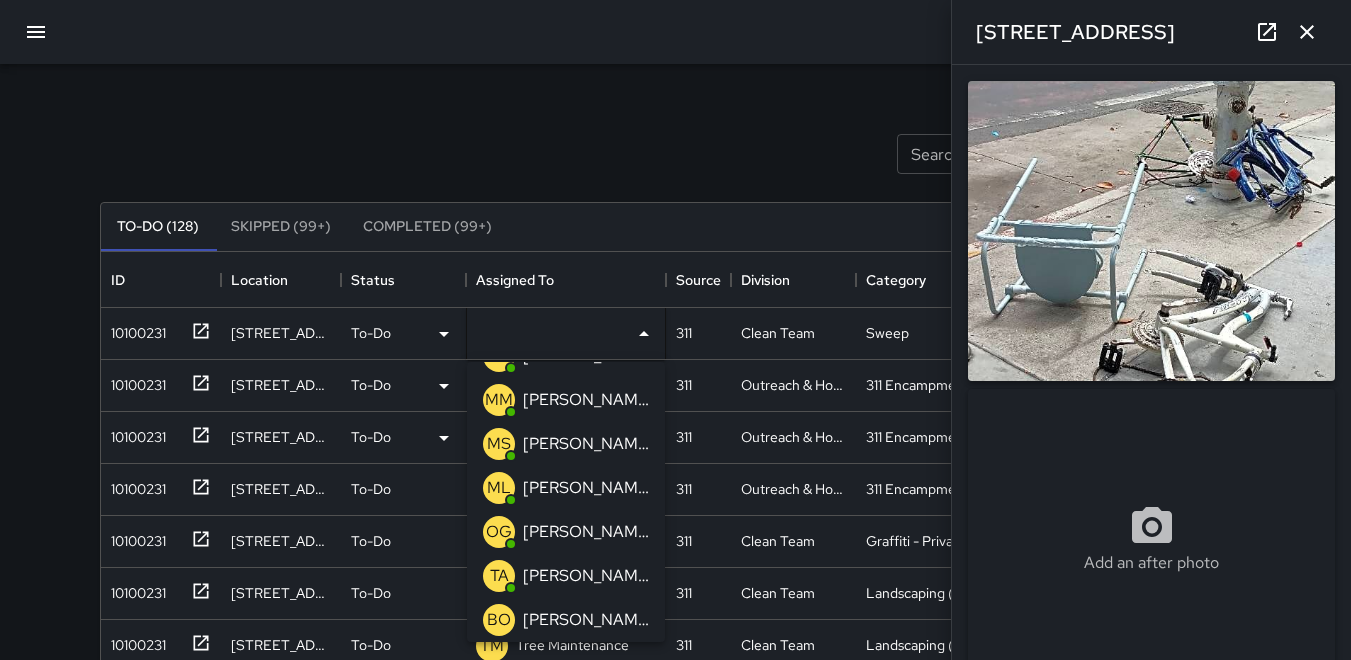 scroll, scrollTop: 200, scrollLeft: 0, axis: vertical 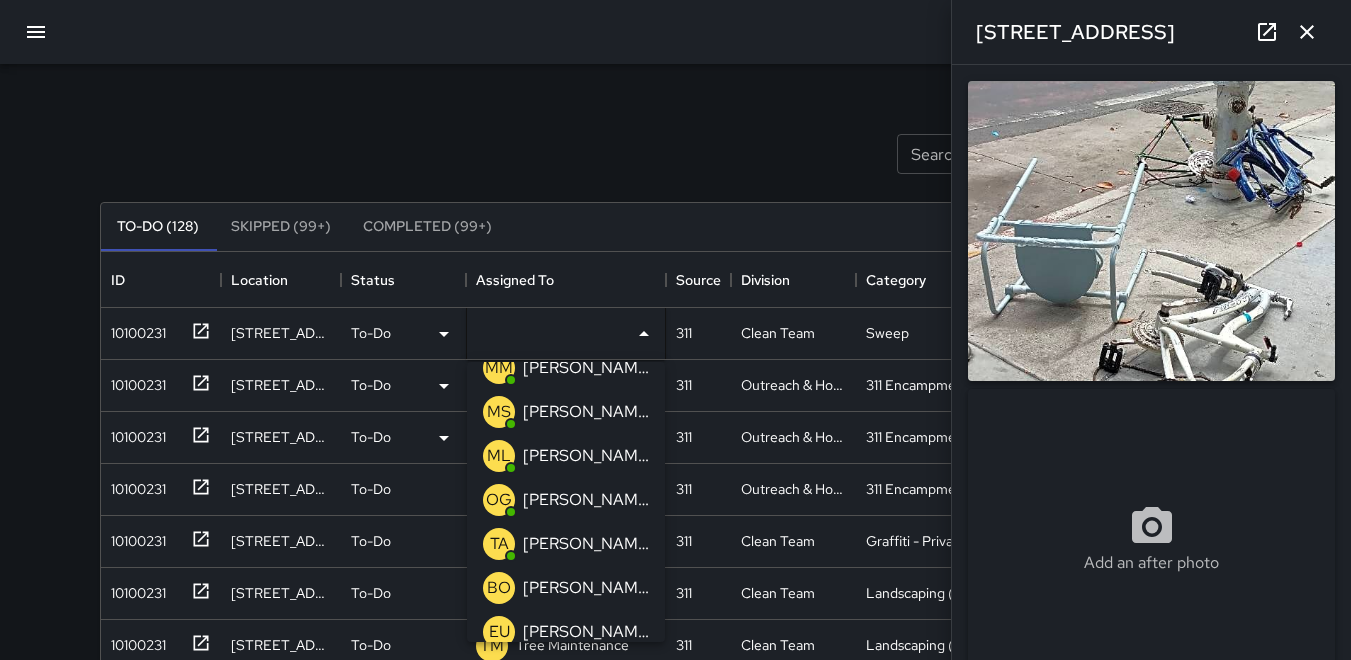 click on "TA" at bounding box center (499, 544) 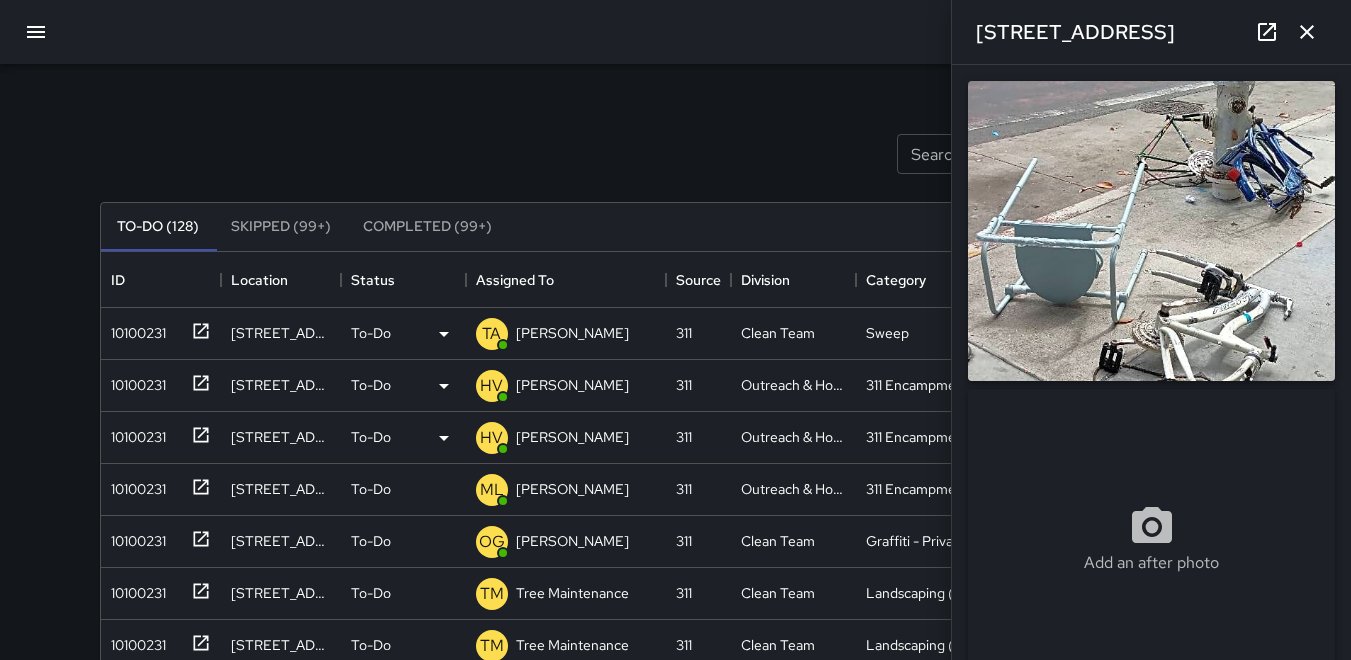click 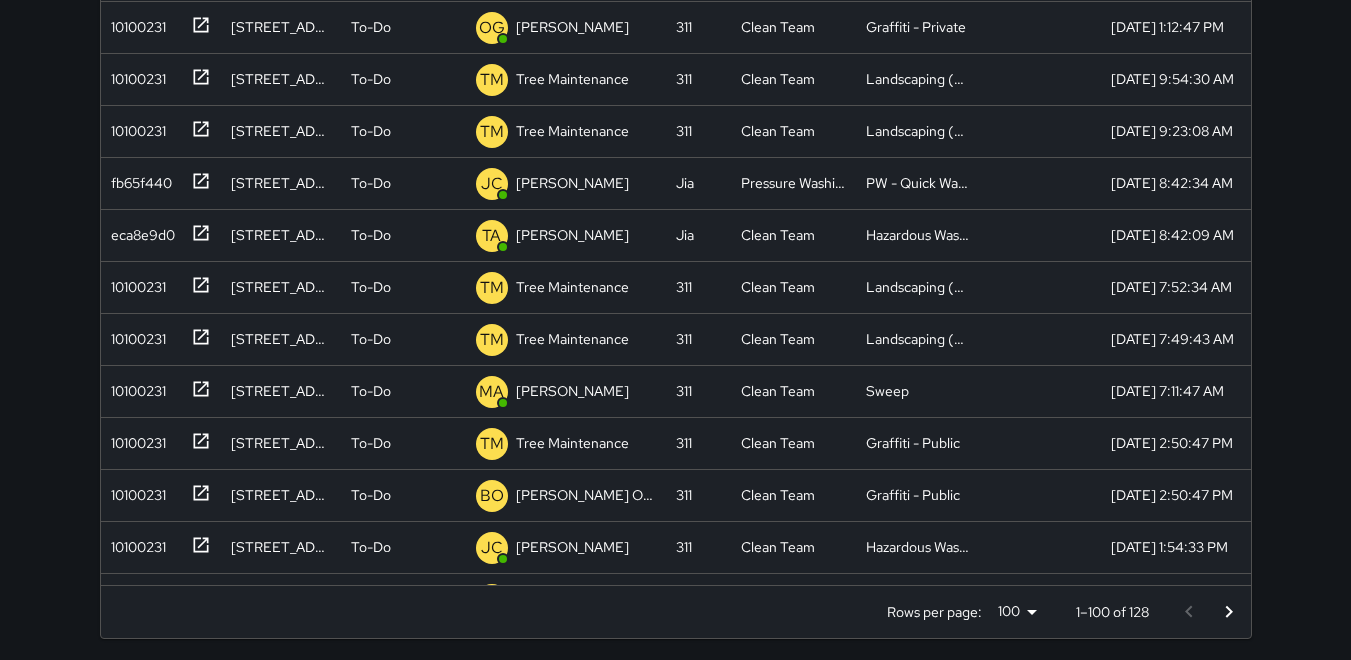 scroll, scrollTop: 0, scrollLeft: 0, axis: both 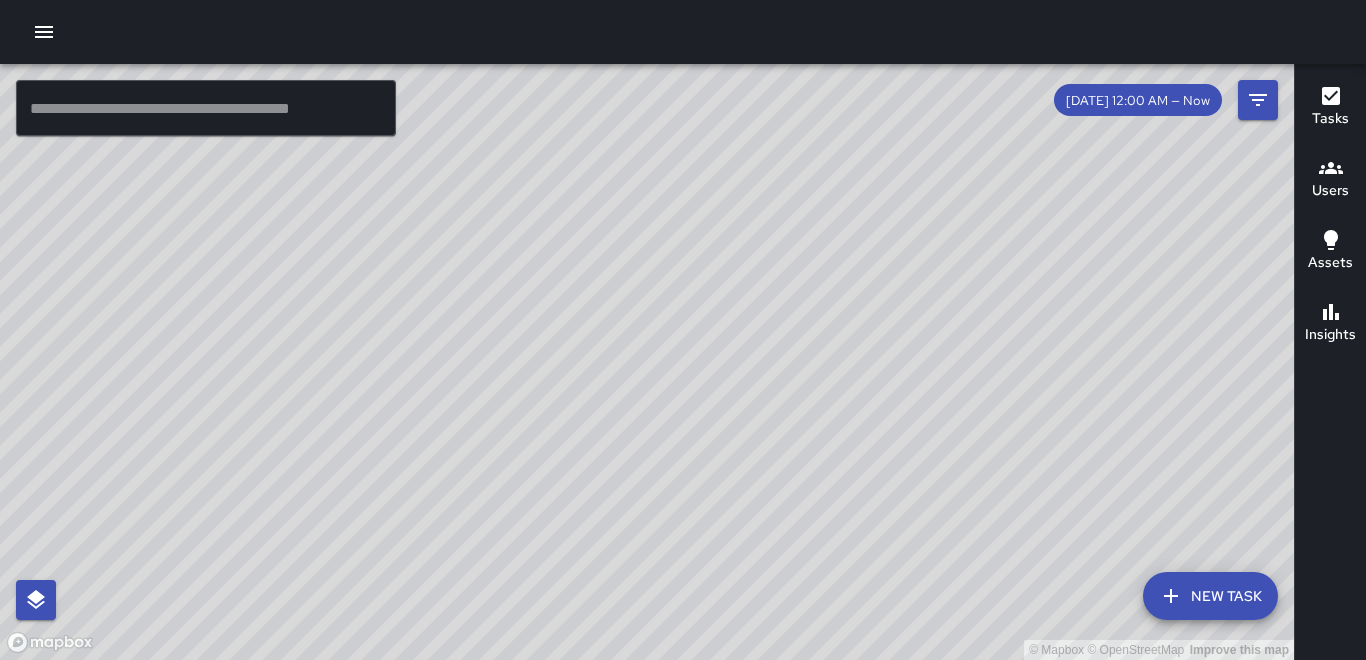 click on "Tasks Users Assets Insights" at bounding box center (1330, 362) 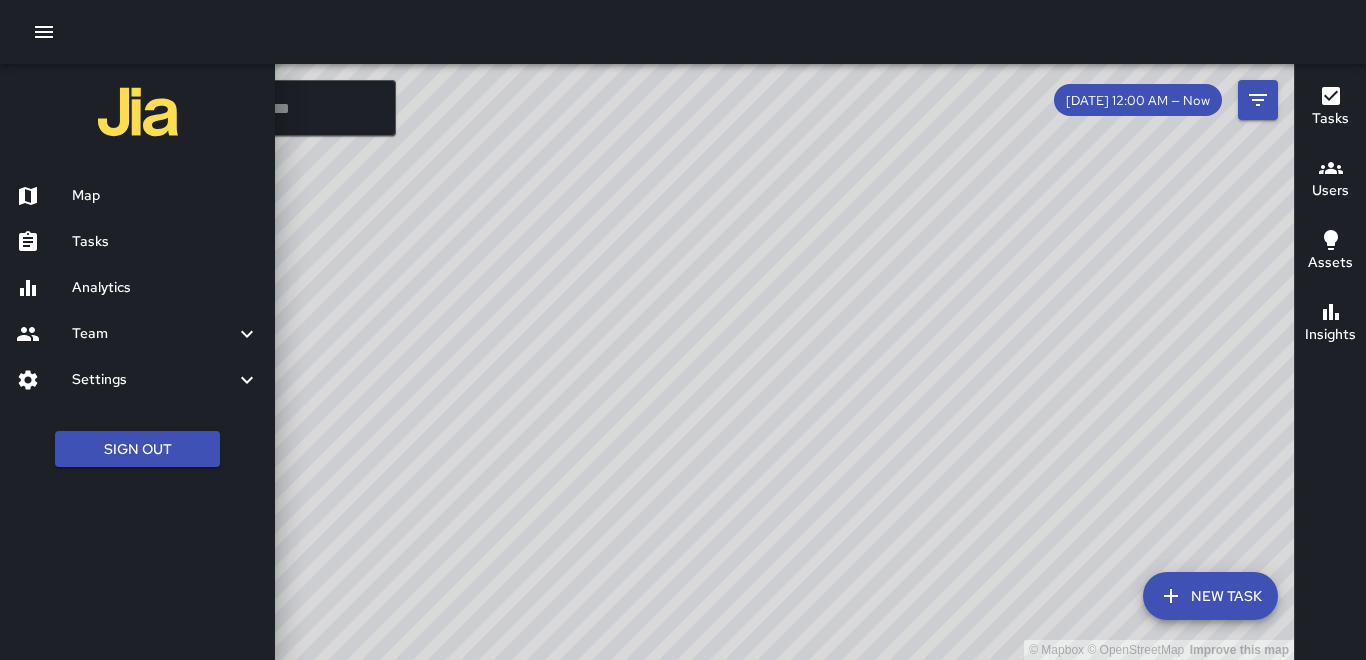 click on "Tasks" at bounding box center [165, 242] 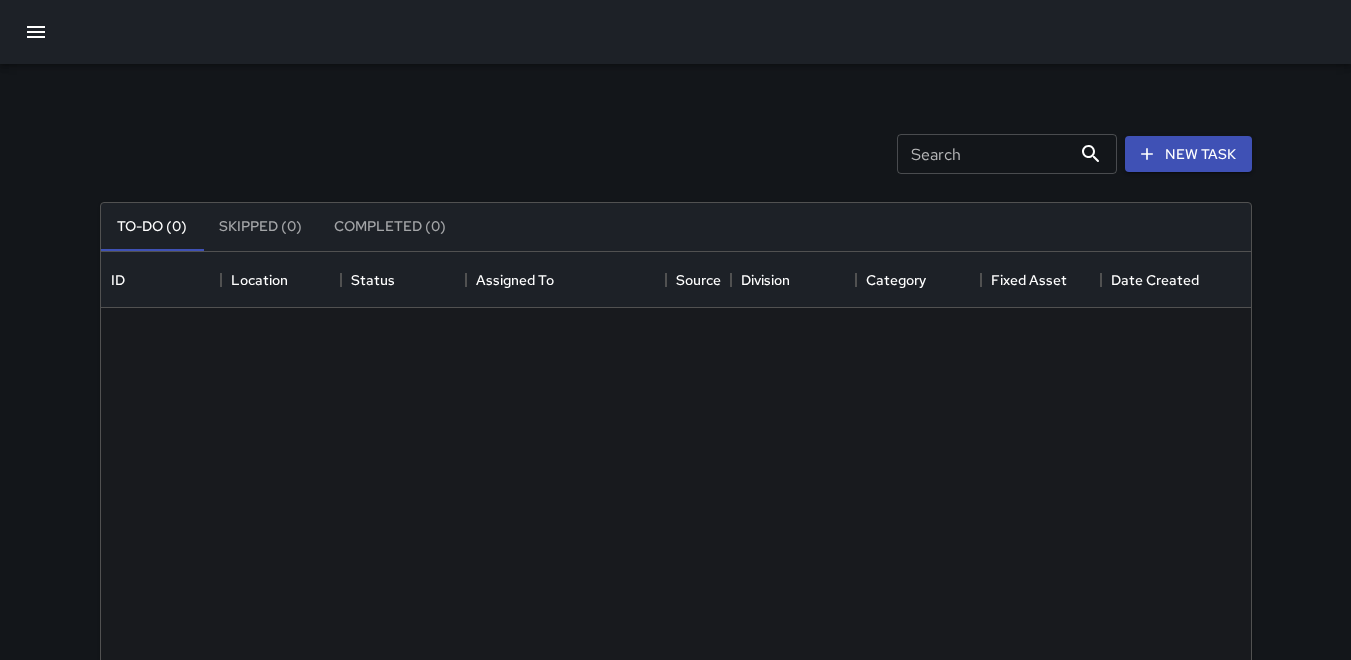 scroll, scrollTop: 16, scrollLeft: 16, axis: both 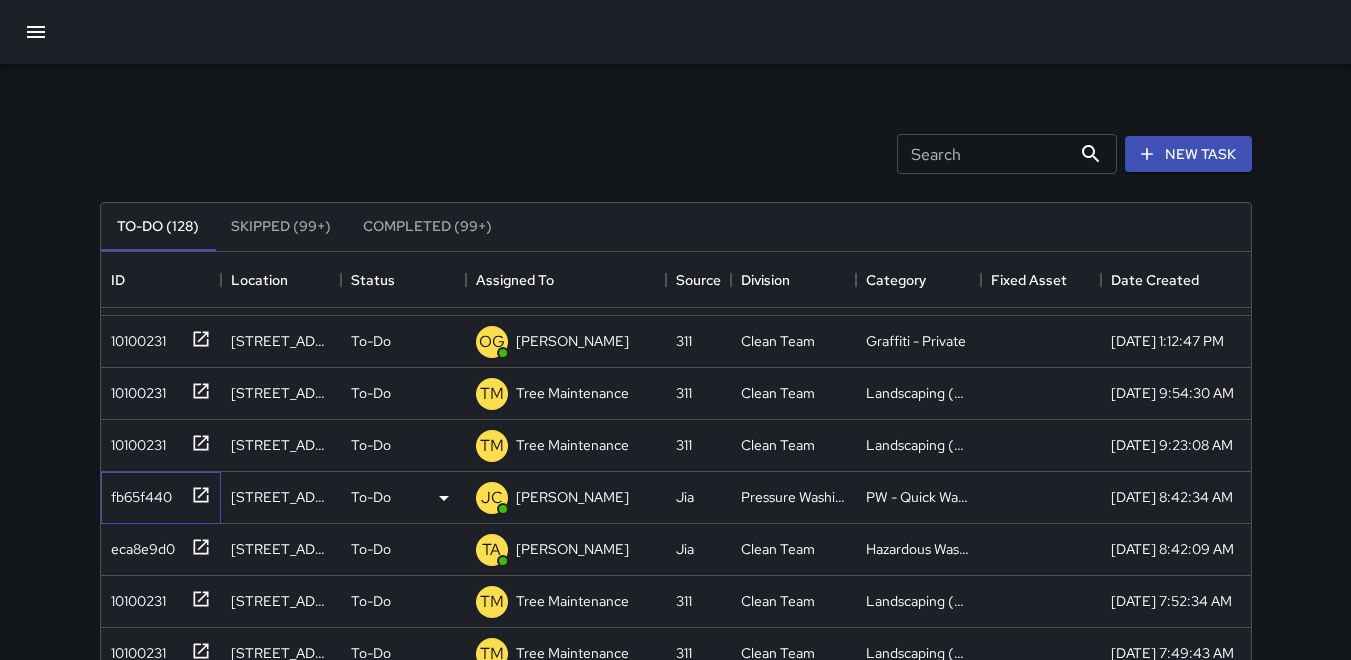 click on "fb65f440" at bounding box center [161, 498] 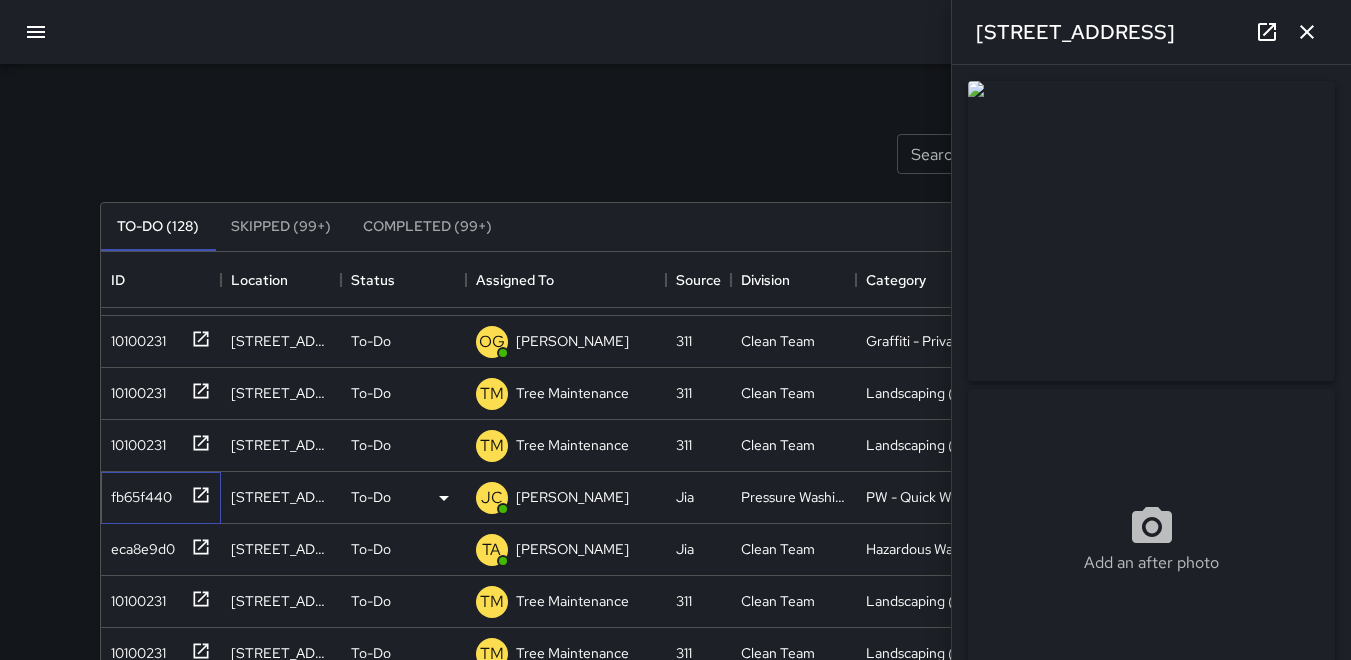 type on "**********" 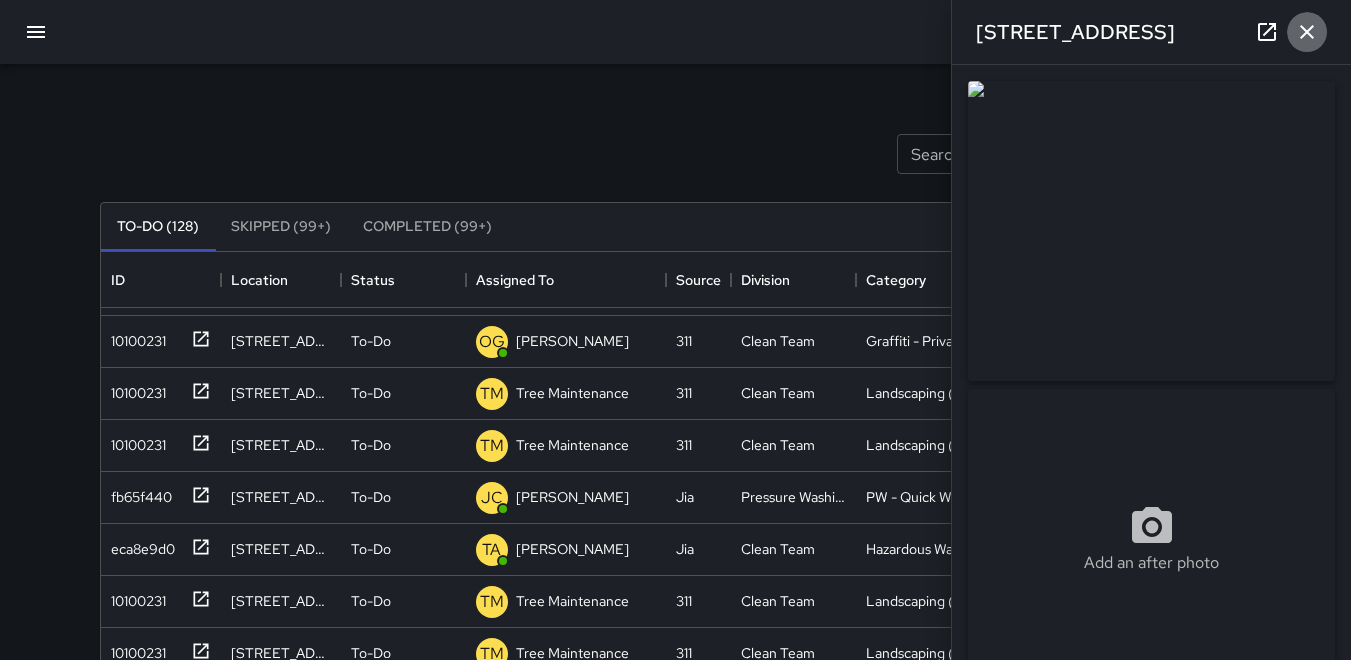 click 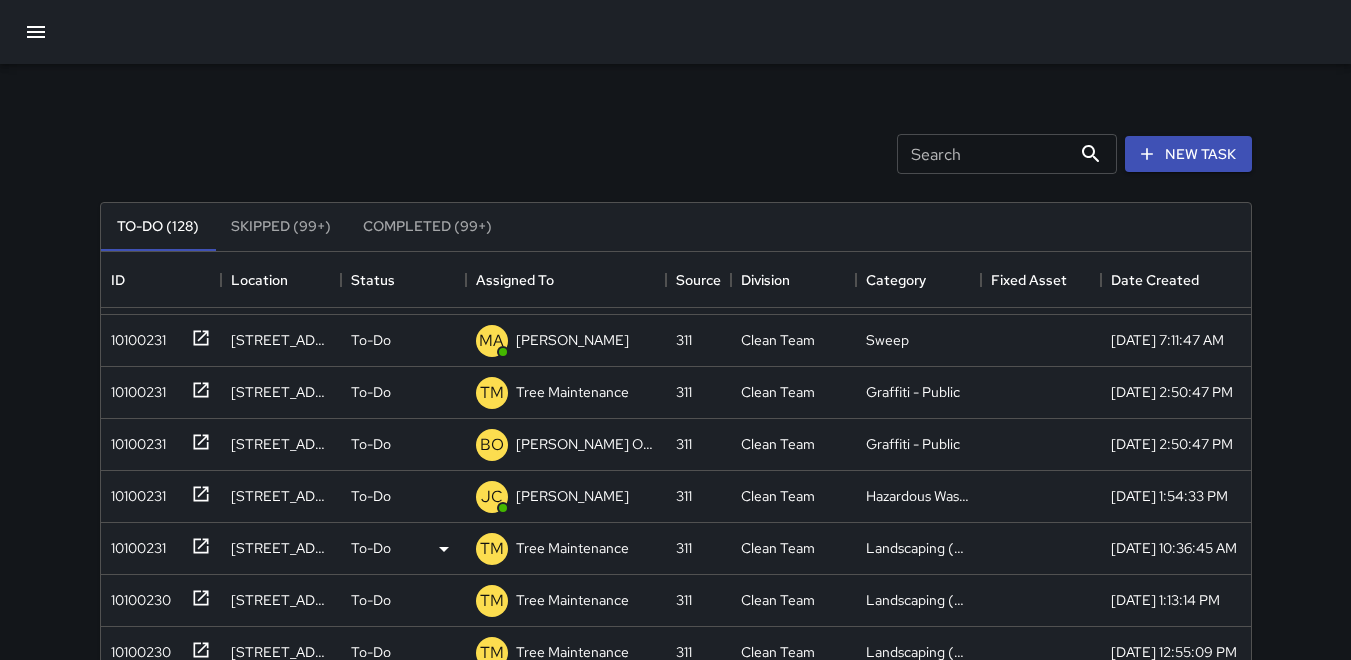 scroll, scrollTop: 600, scrollLeft: 0, axis: vertical 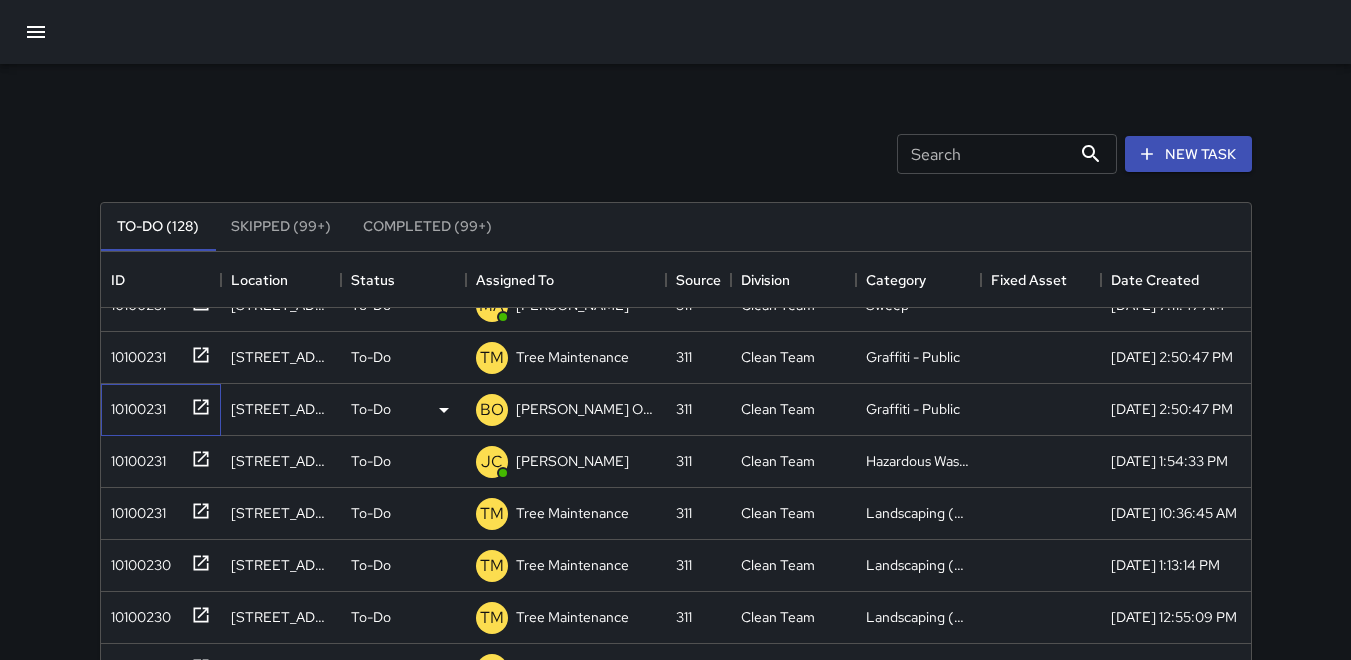 click on "10100231" at bounding box center [134, 405] 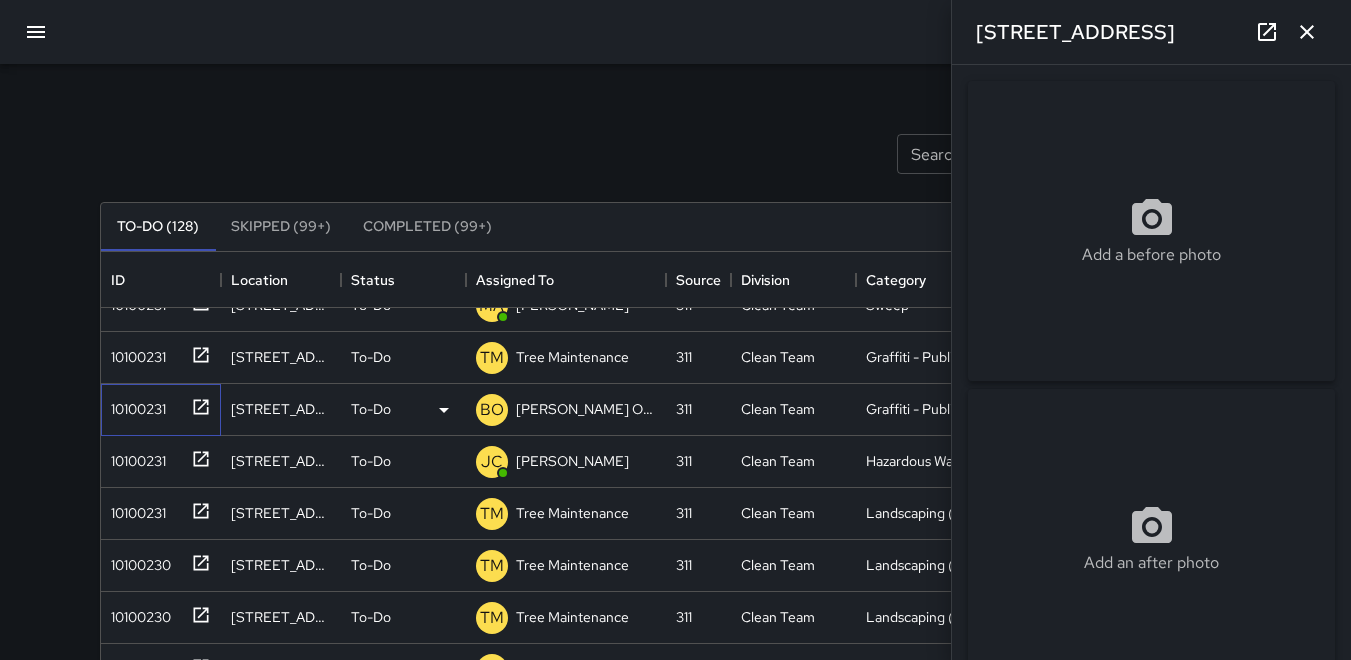 type on "**********" 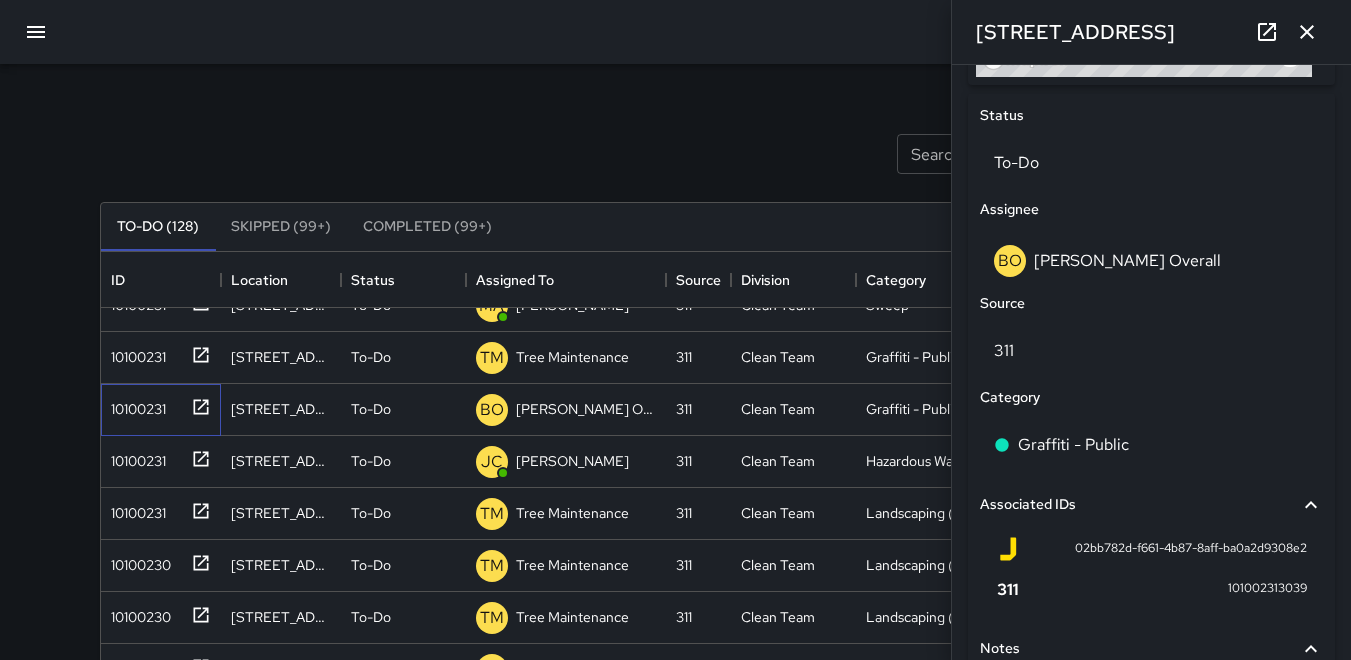 scroll, scrollTop: 1098, scrollLeft: 0, axis: vertical 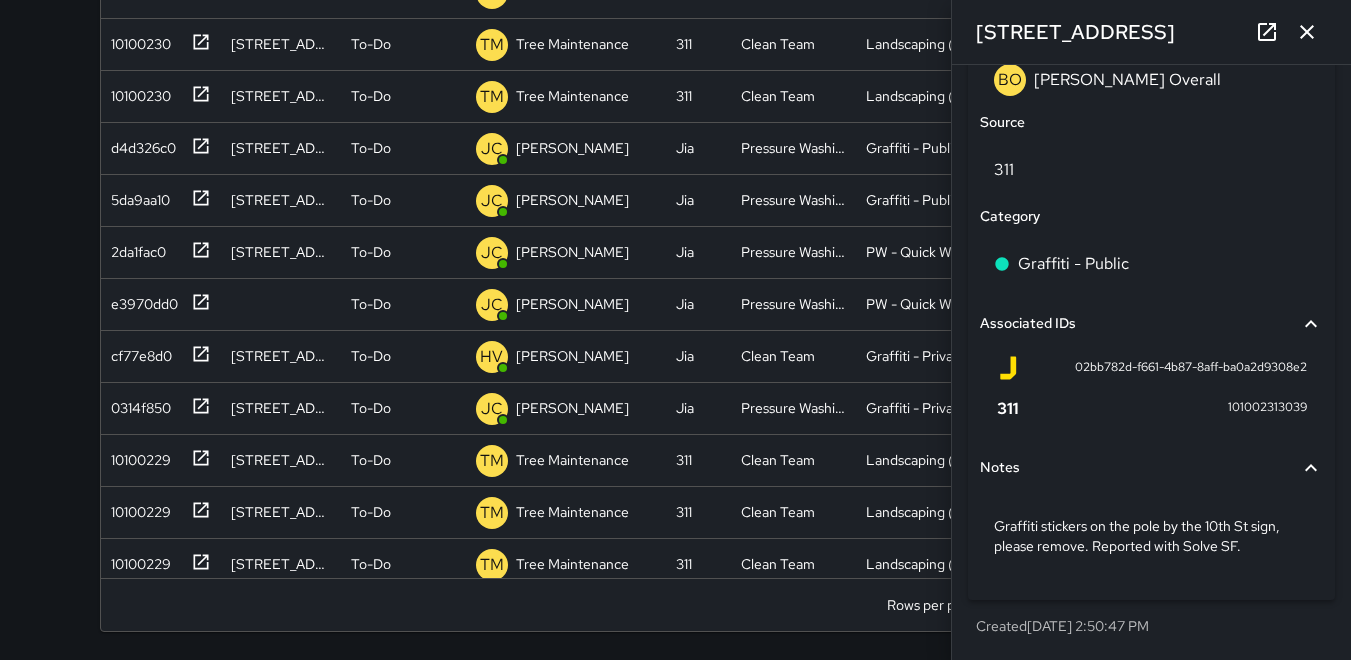 click 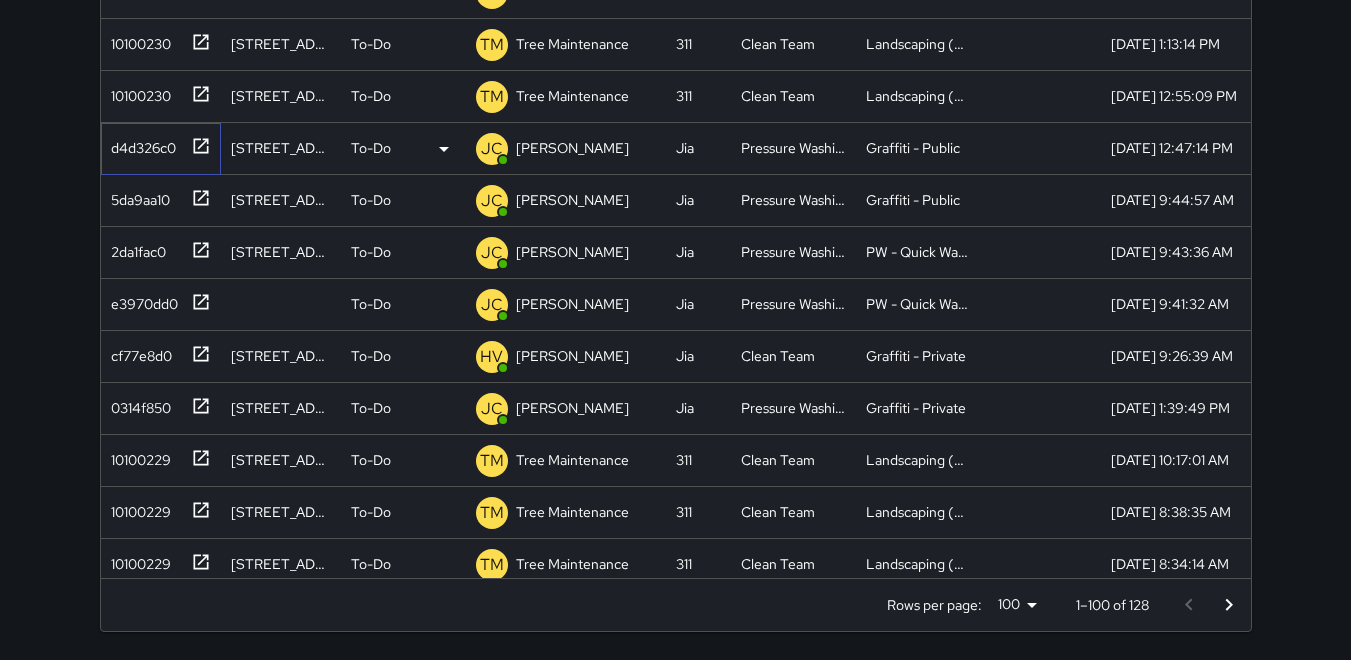 click on "d4d326c0" at bounding box center (139, 144) 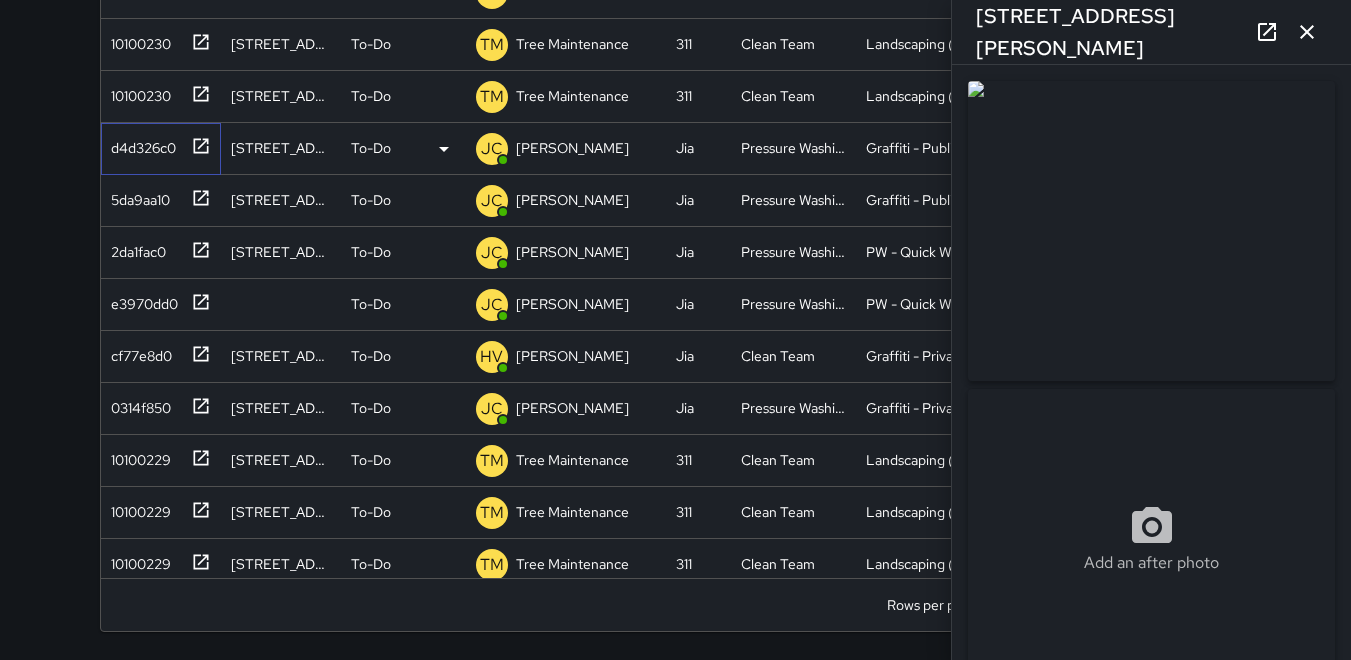 type on "**********" 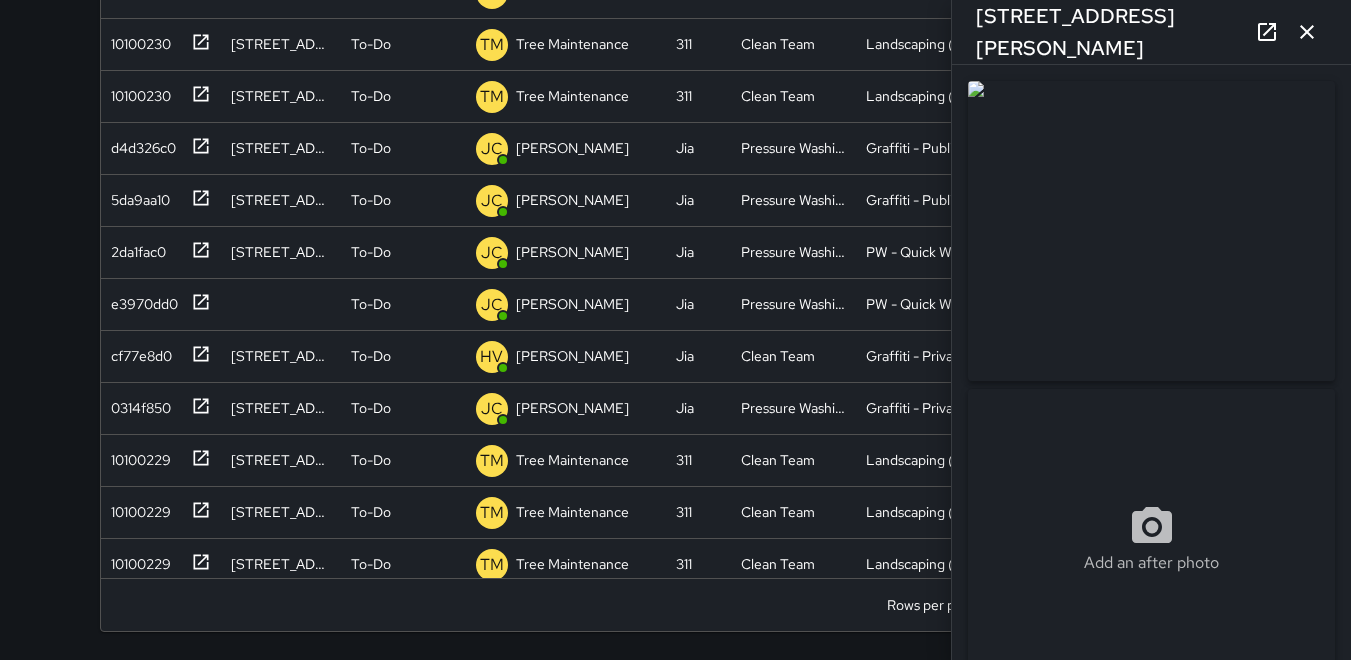 click at bounding box center [1151, 231] 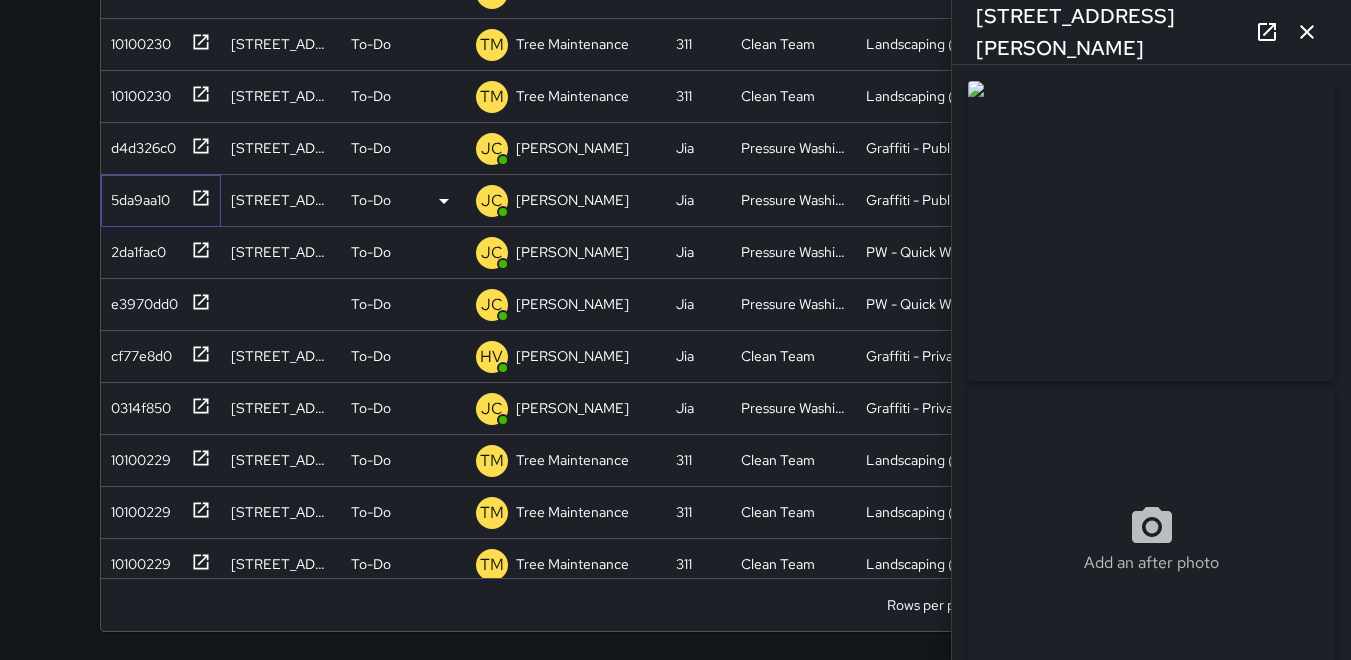 click on "5da9aa10" at bounding box center [136, 196] 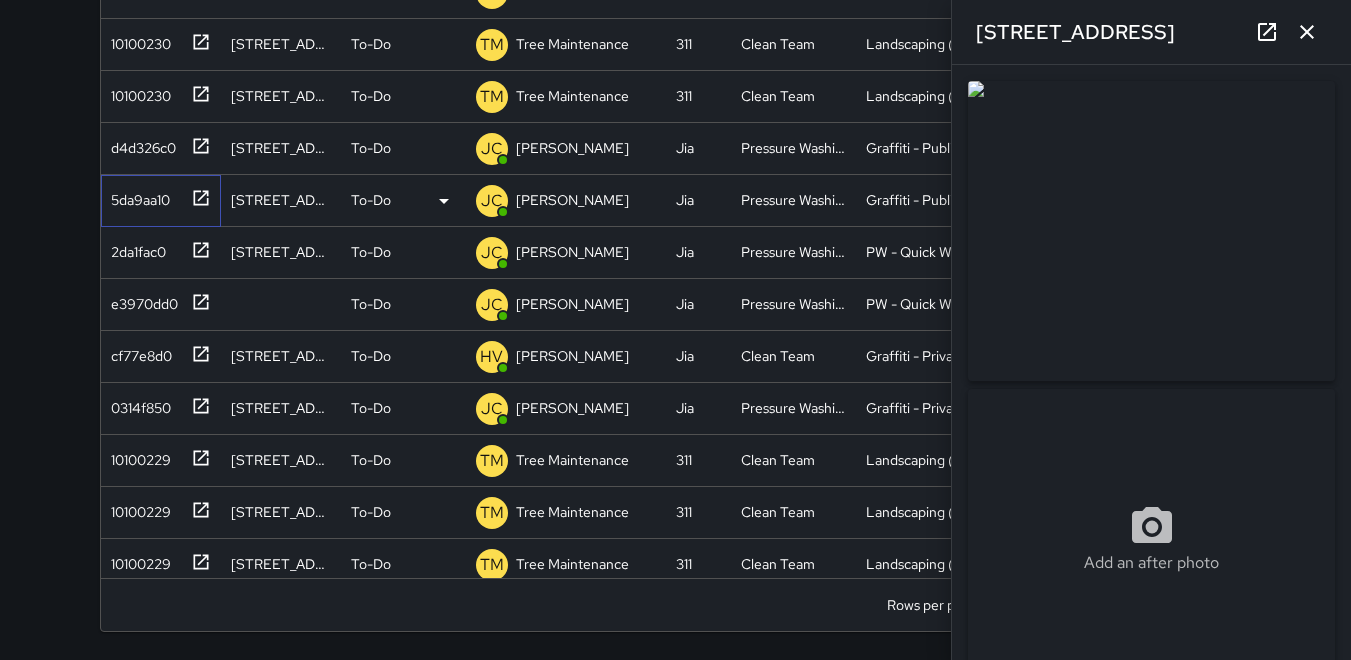 type on "**********" 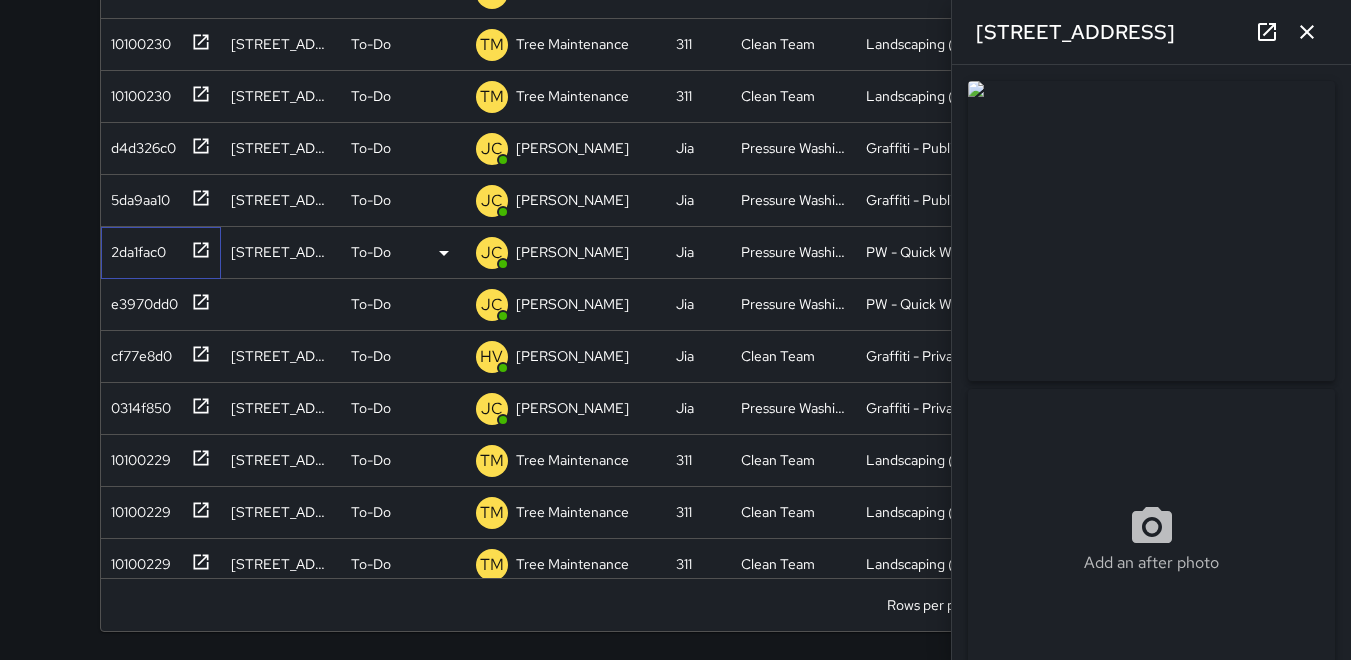 click on "2da1fac0" at bounding box center [134, 248] 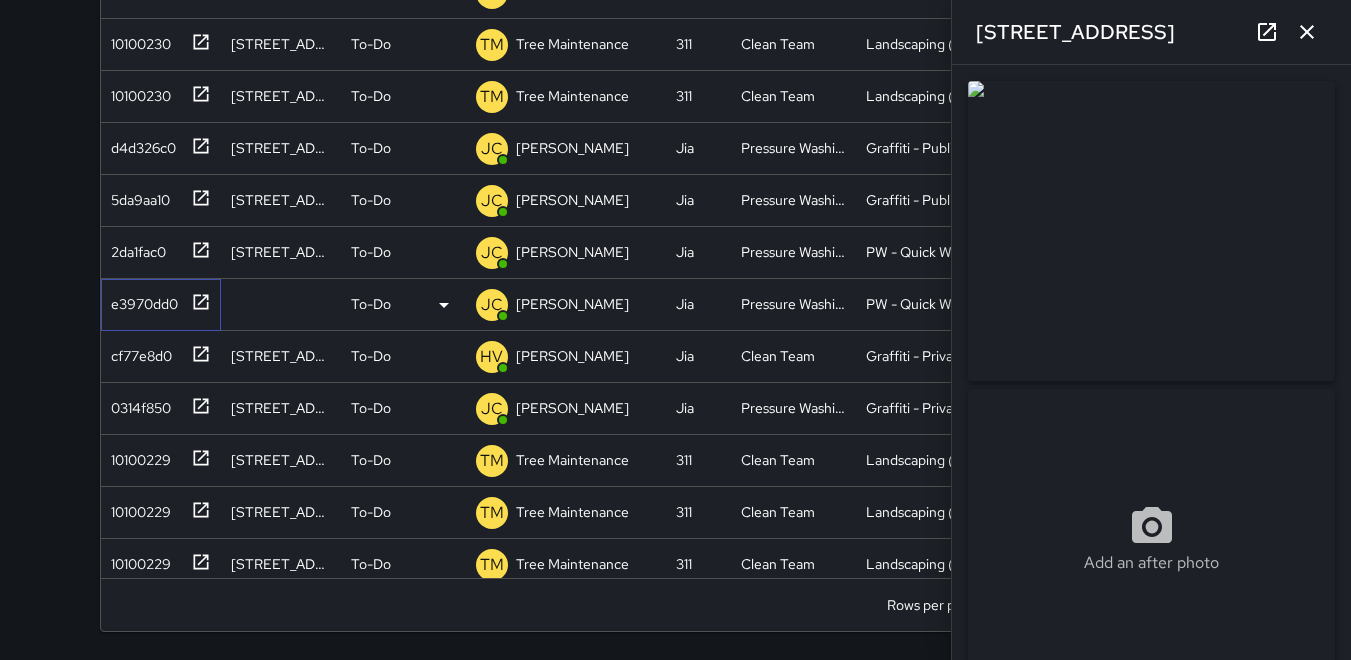 click on "e3970dd0" at bounding box center [140, 300] 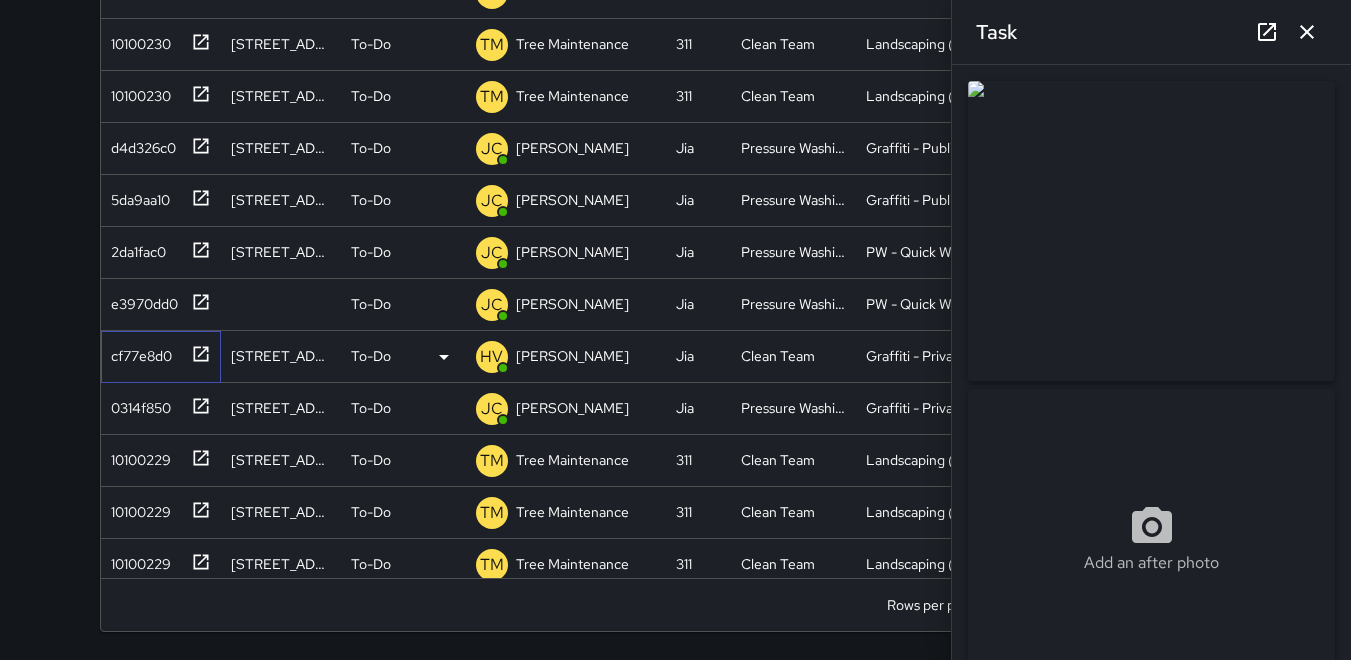 click on "cf77e8d0" at bounding box center (137, 352) 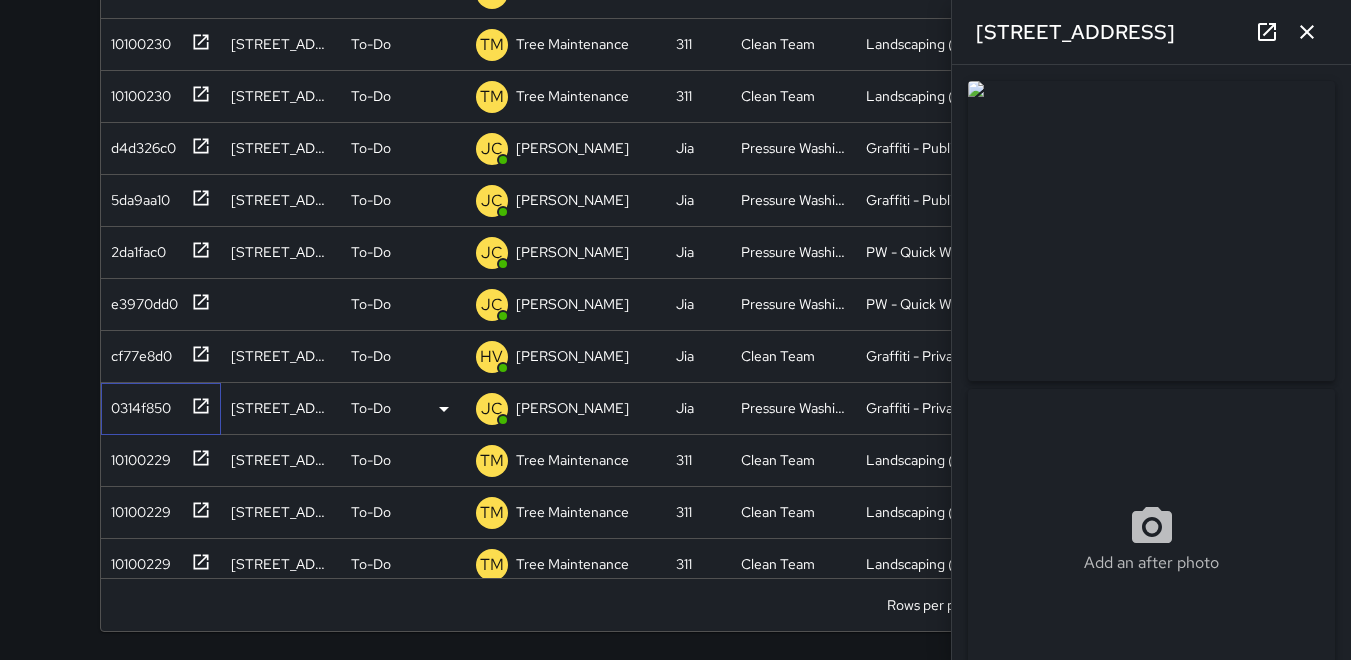click on "0314f850" at bounding box center (137, 404) 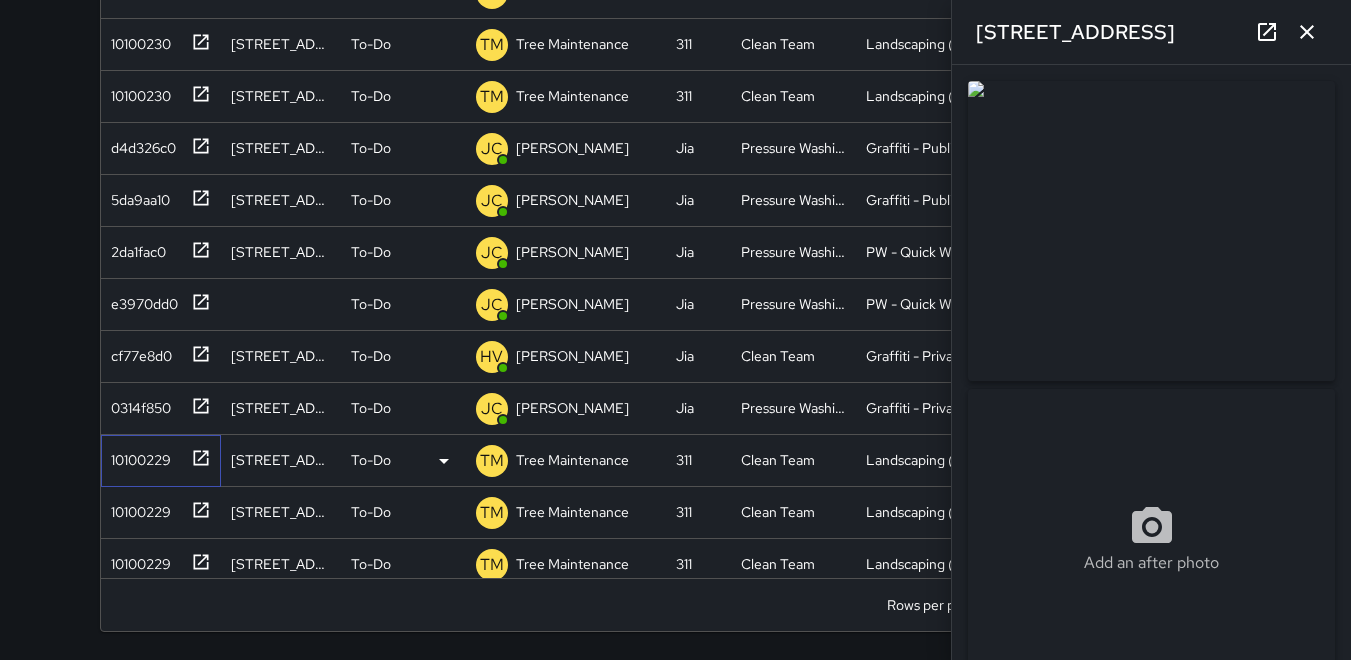 click on "10100229" at bounding box center [137, 456] 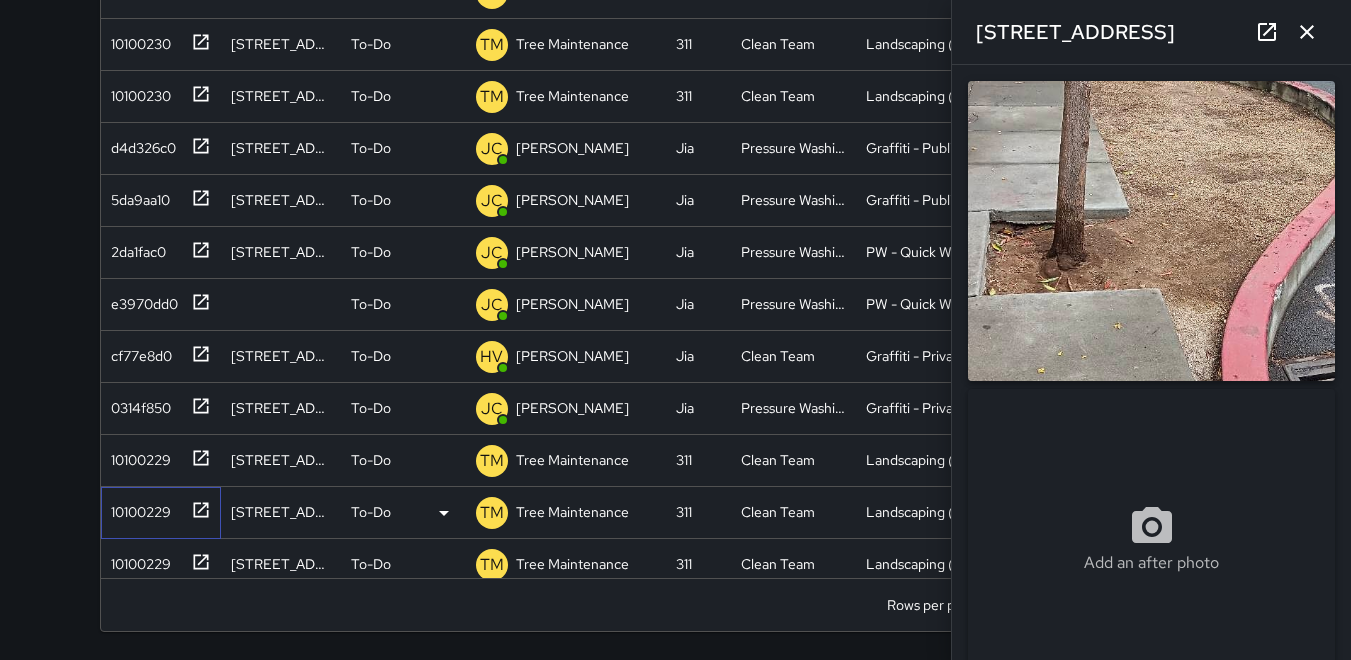 click on "10100229" at bounding box center [137, 508] 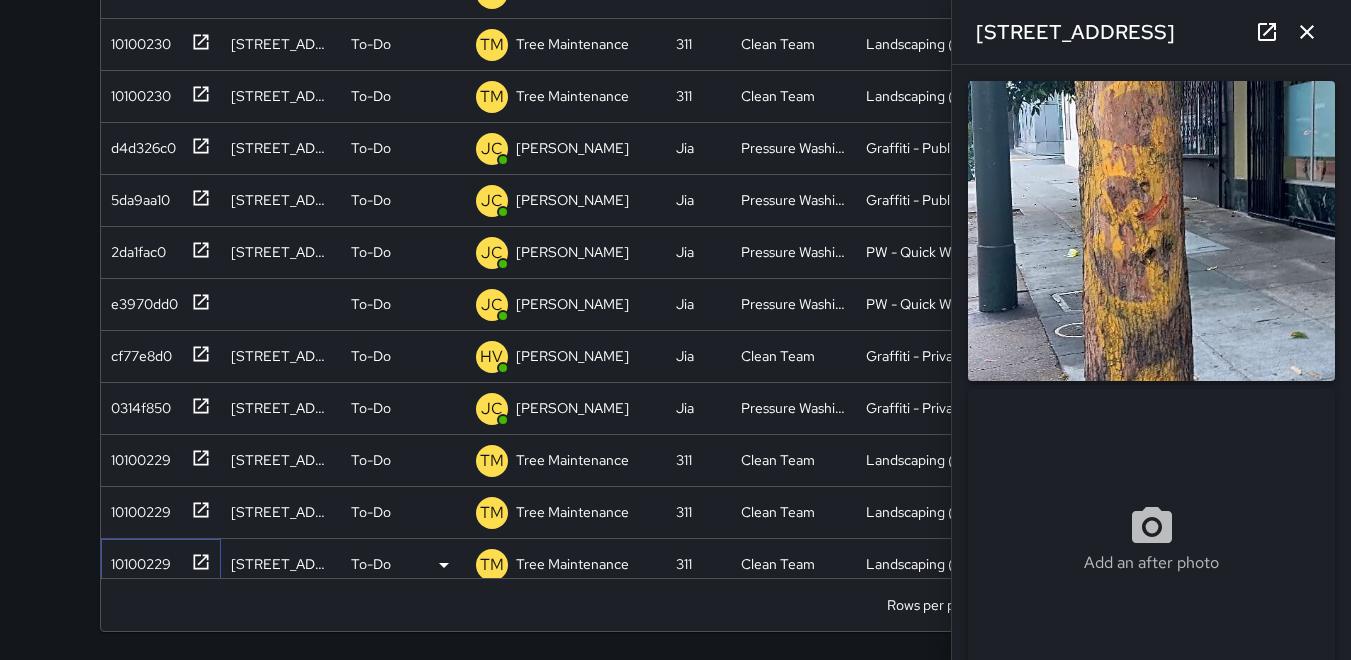 click on "10100229" at bounding box center [157, 560] 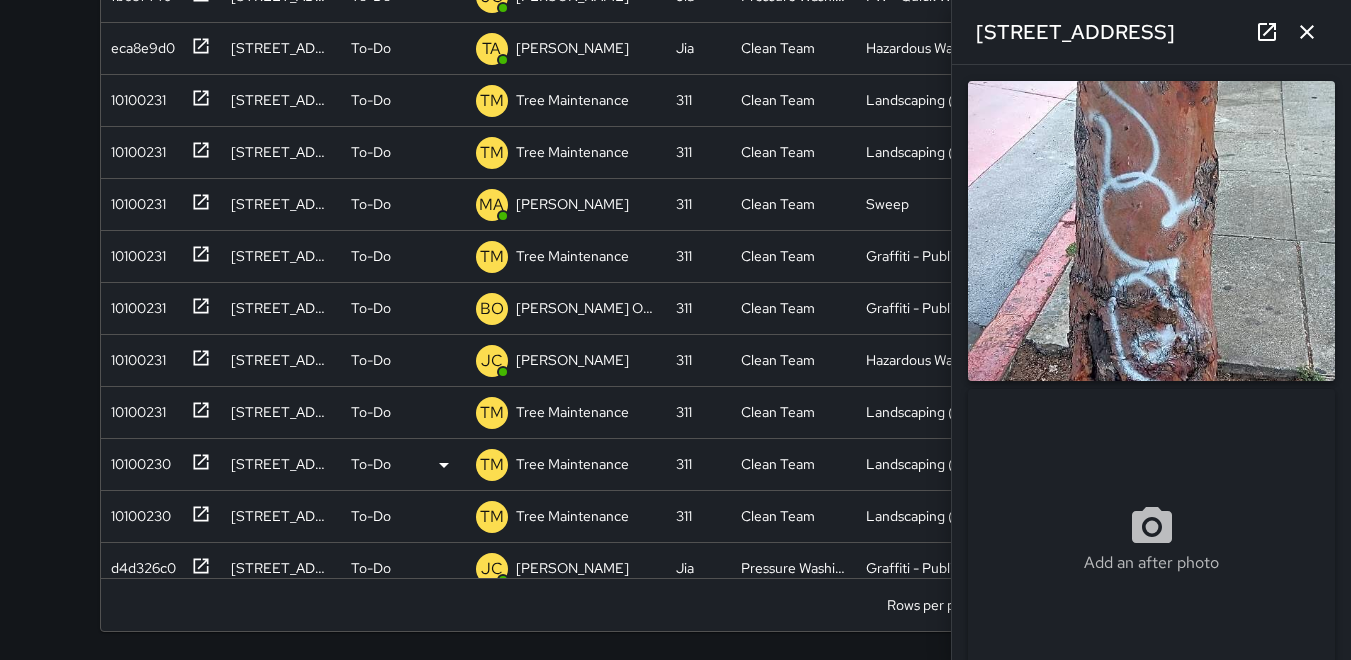 scroll, scrollTop: 0, scrollLeft: 0, axis: both 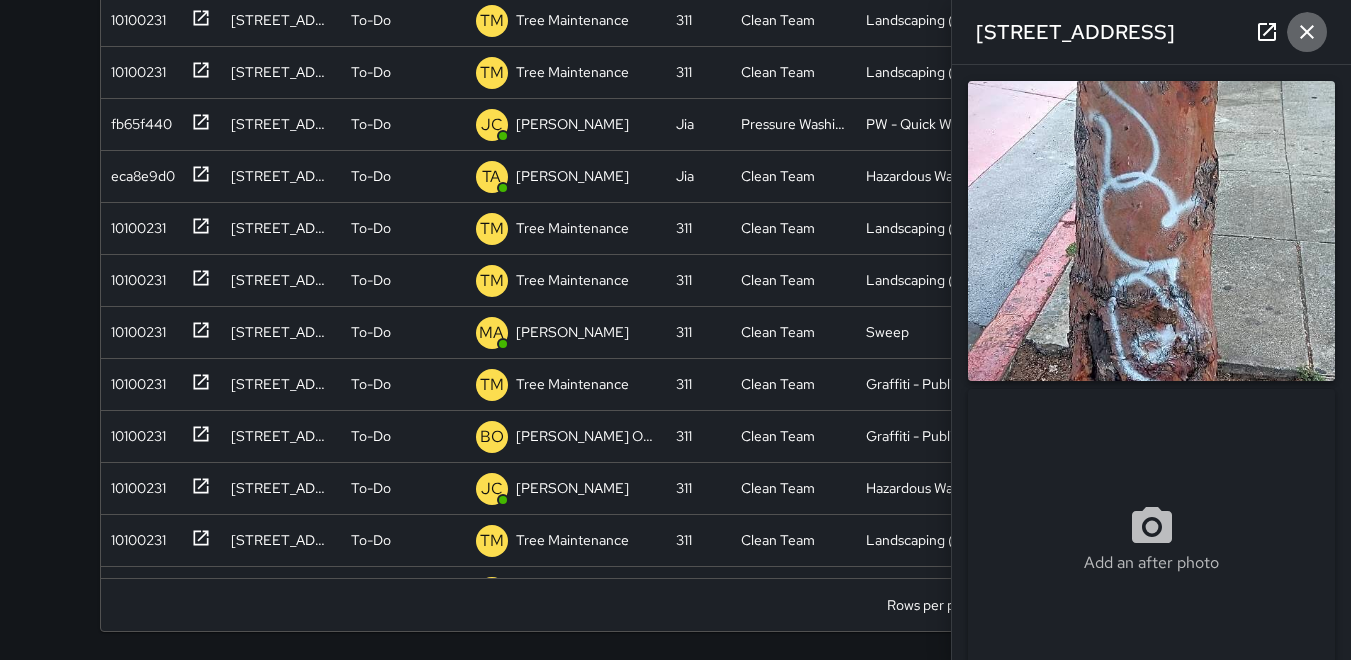 click 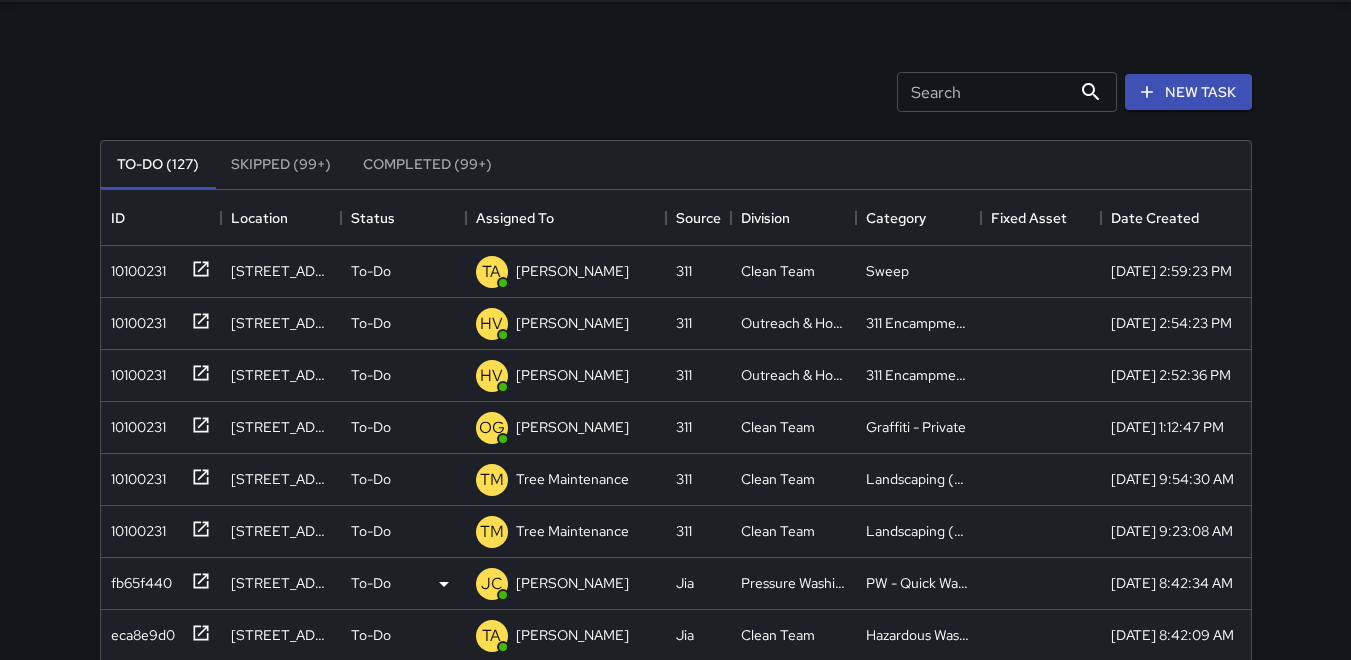 scroll, scrollTop: 0, scrollLeft: 0, axis: both 